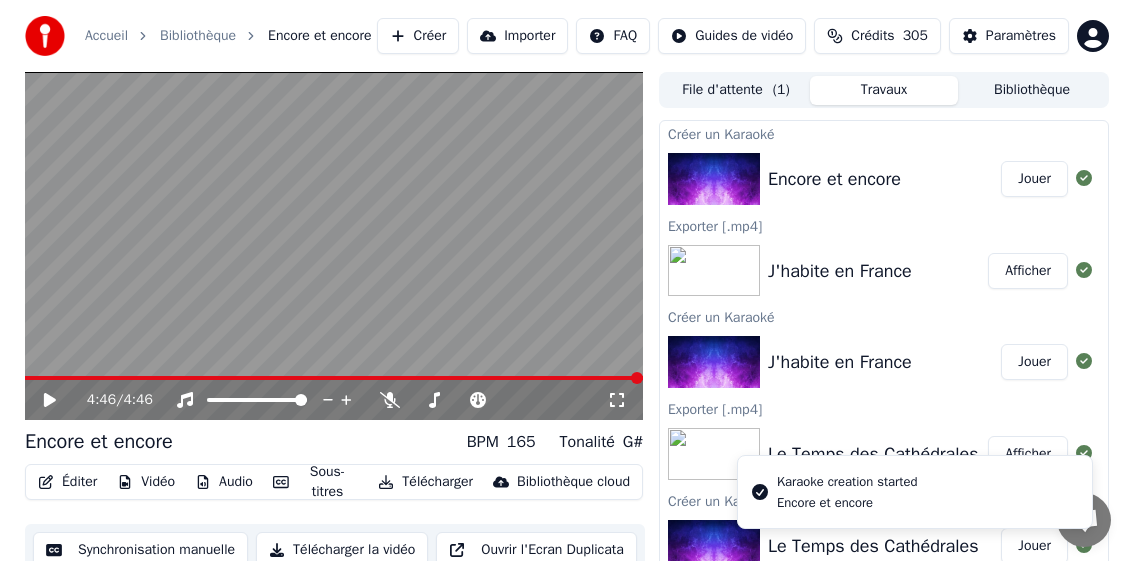 scroll, scrollTop: 0, scrollLeft: 0, axis: both 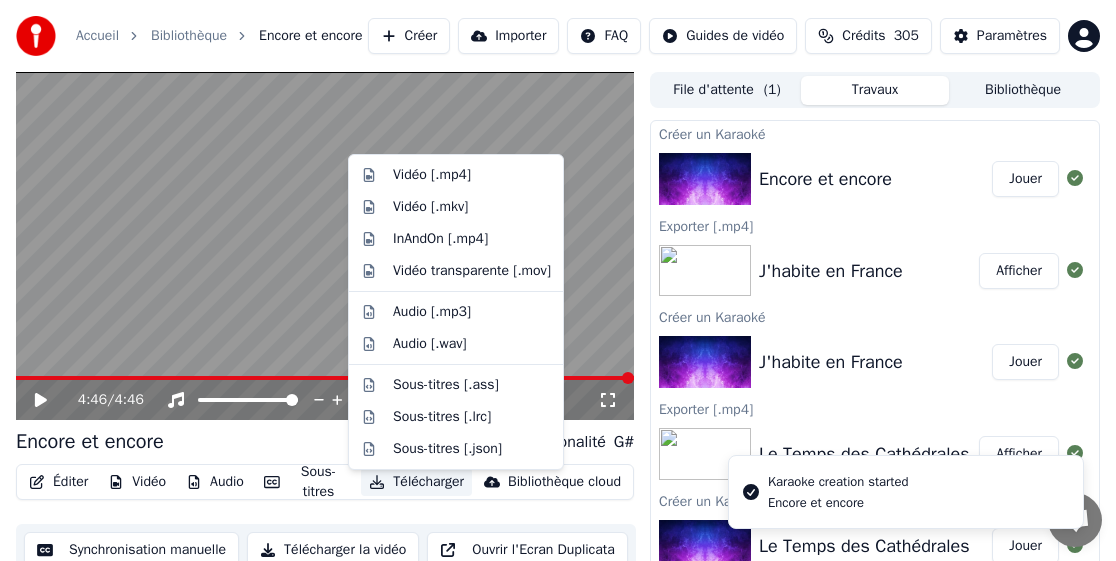 click on "Télécharger" at bounding box center (416, 482) 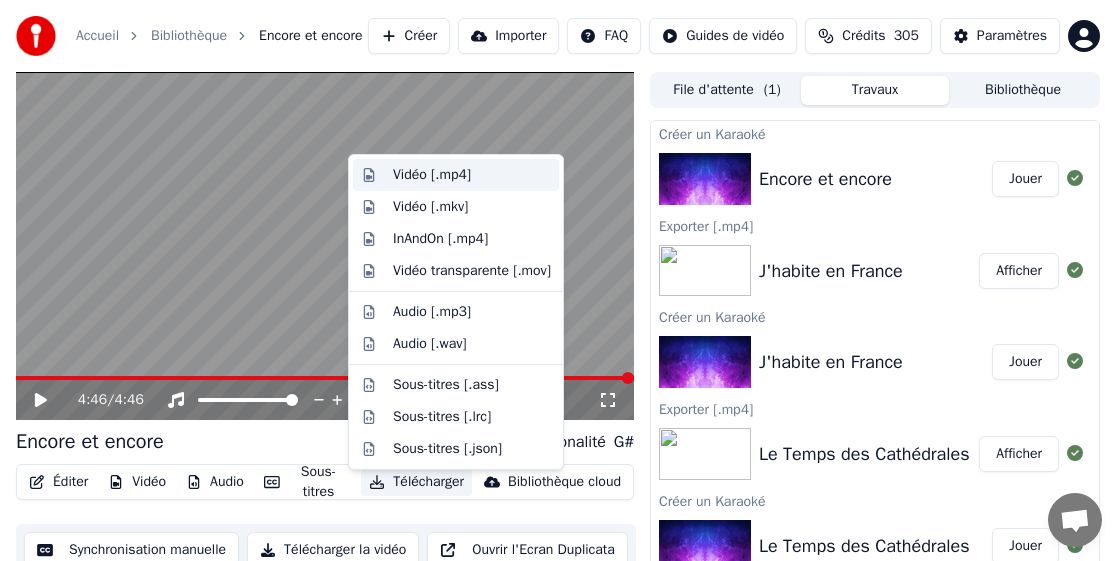 click on "Vidéo [.mp4]" at bounding box center (456, 175) 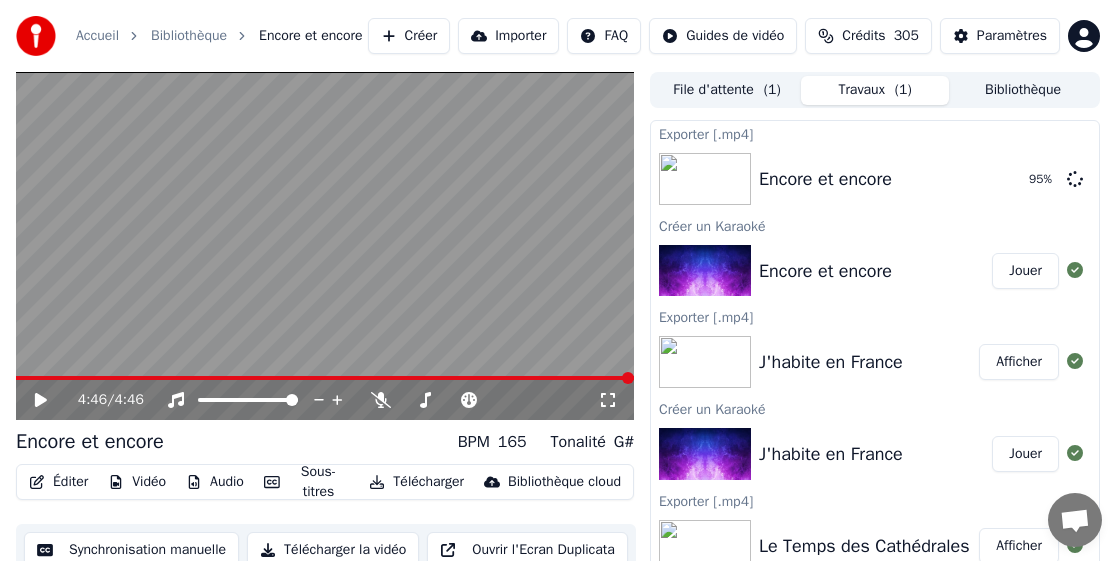 click on "Accueil Bibliothèque Encore et encore Créer Importer FAQ Guides de vidéo Crédits 305 Paramètres" at bounding box center [558, 36] 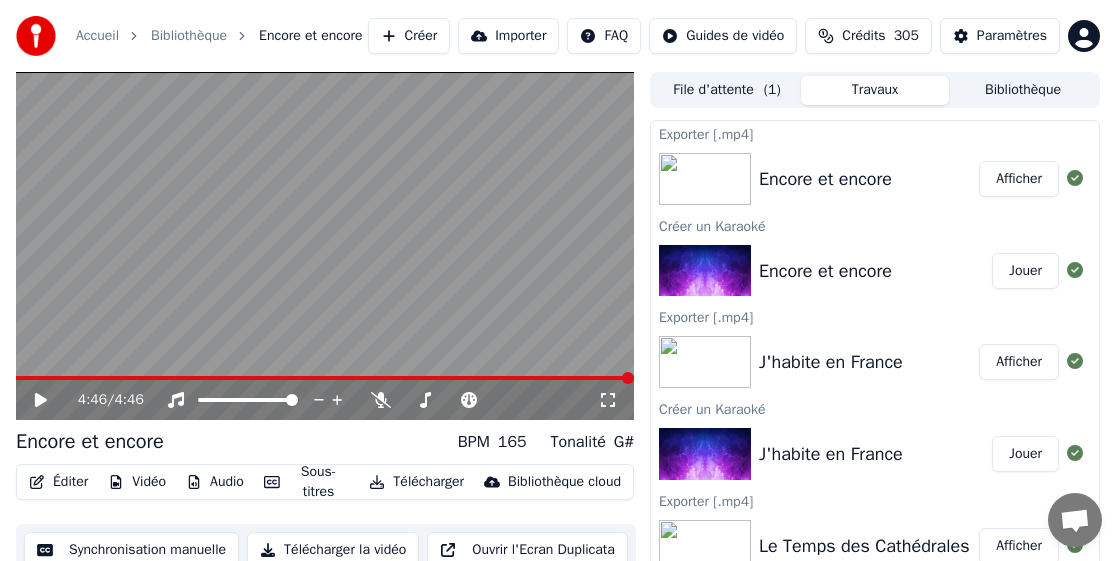click on "Bibliothèque" at bounding box center (1023, 90) 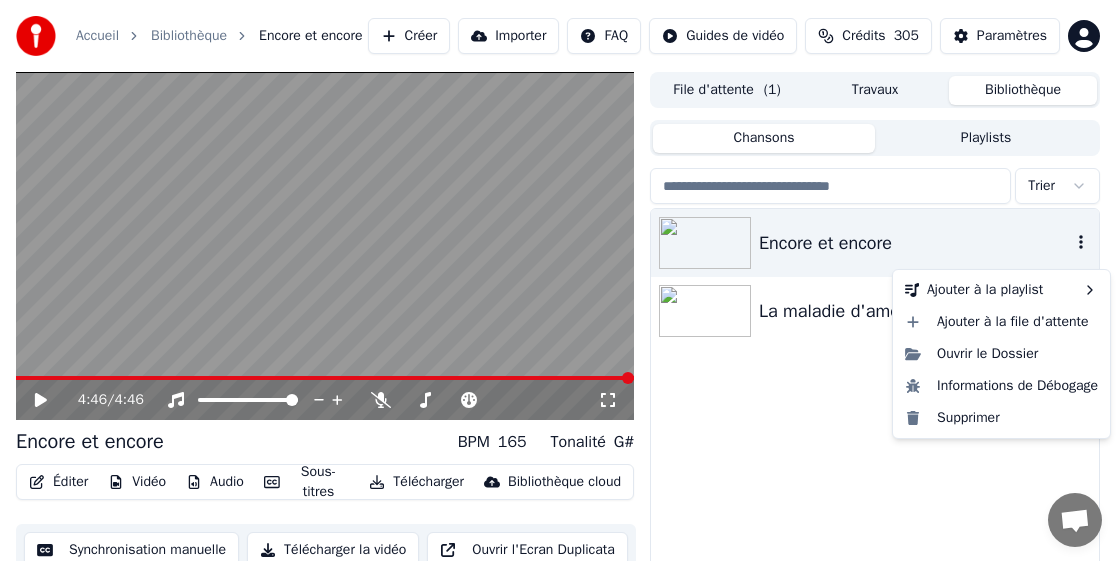 click 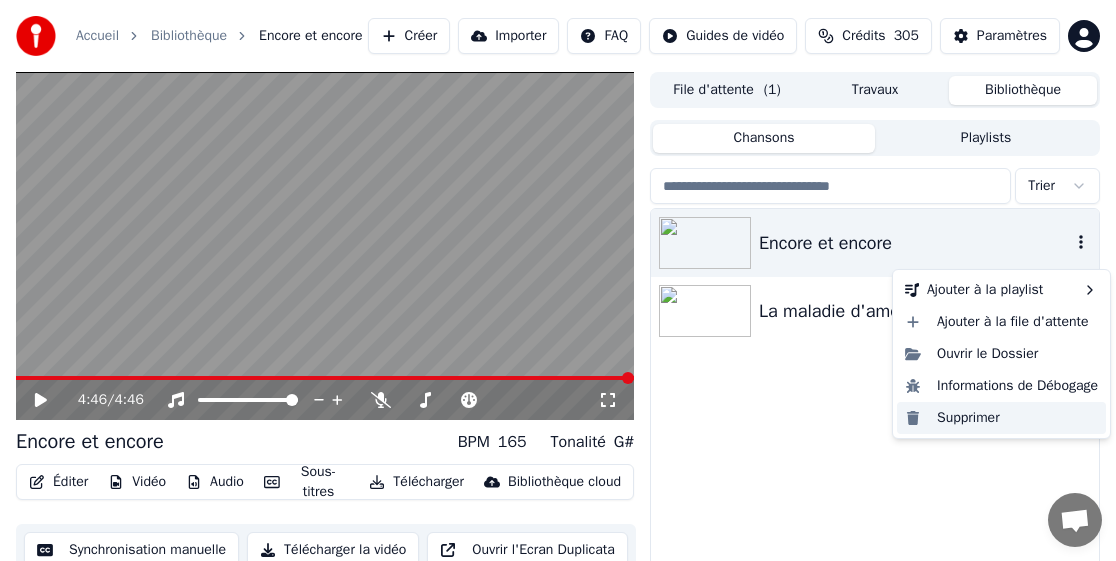 click on "Supprimer" at bounding box center (1001, 418) 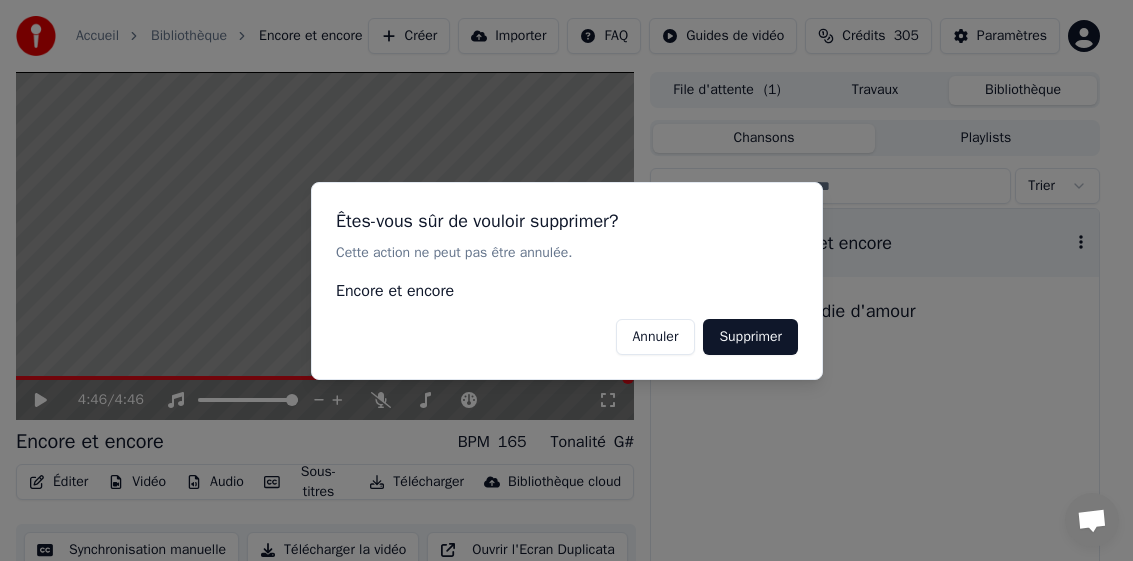 click on "Supprimer" at bounding box center [750, 336] 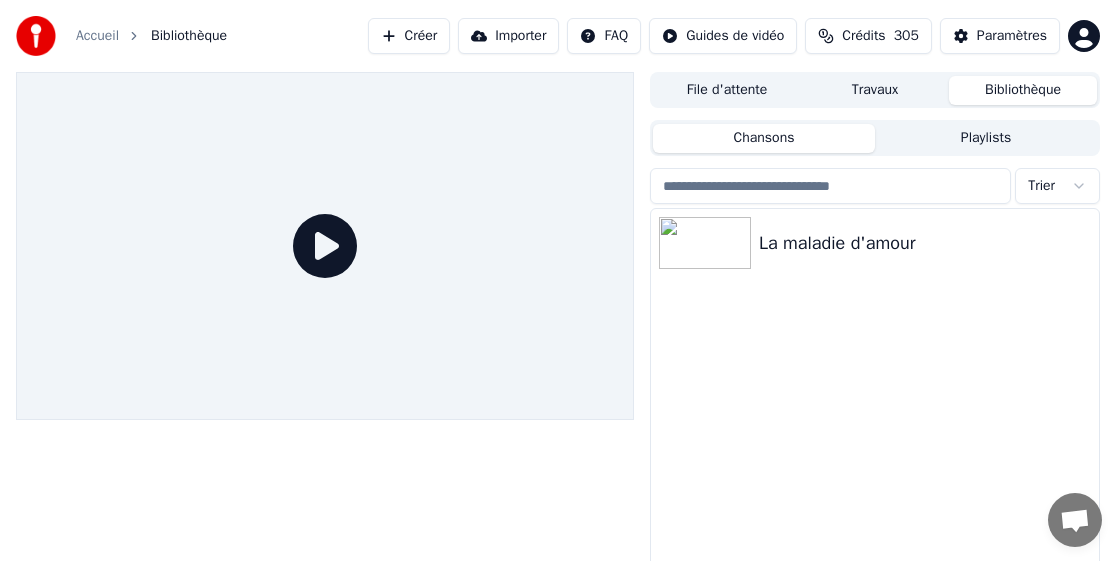 click on "Créer" at bounding box center (409, 36) 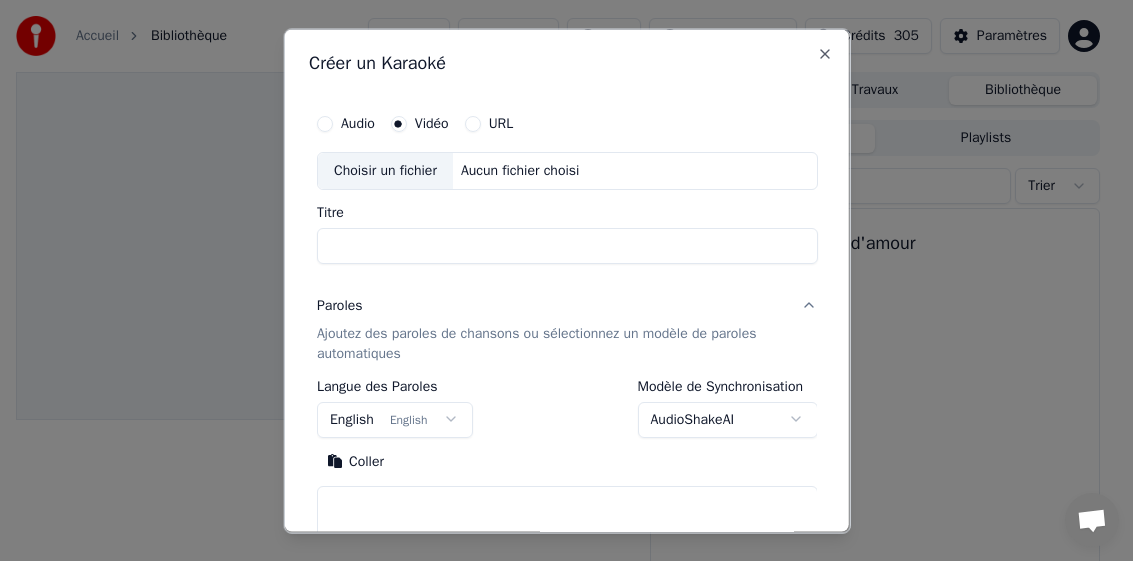 click on "Choisir un fichier" at bounding box center (384, 170) 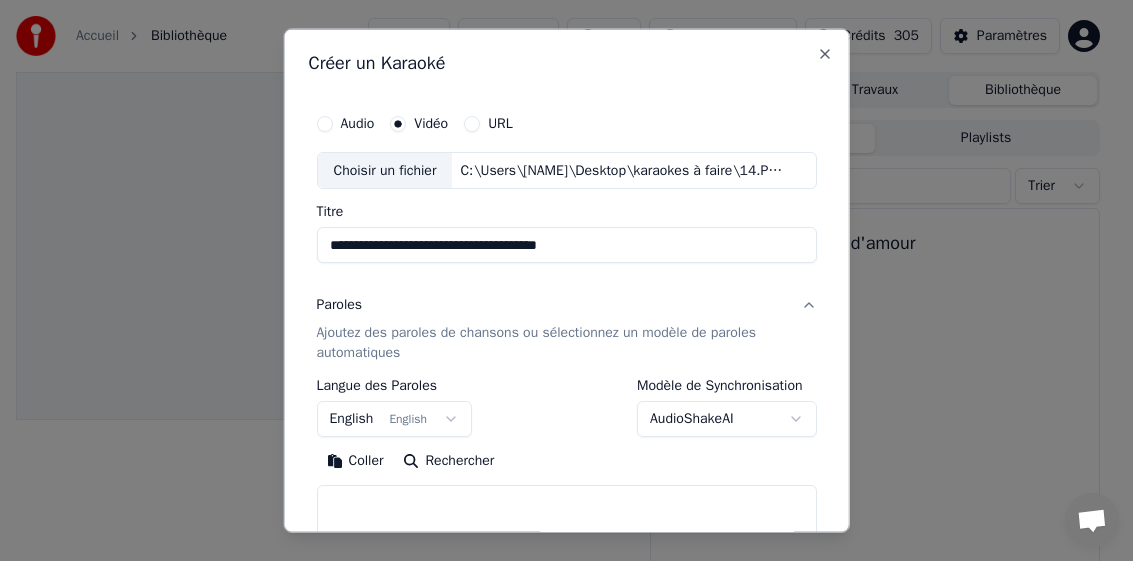 click on "**********" at bounding box center [566, 245] 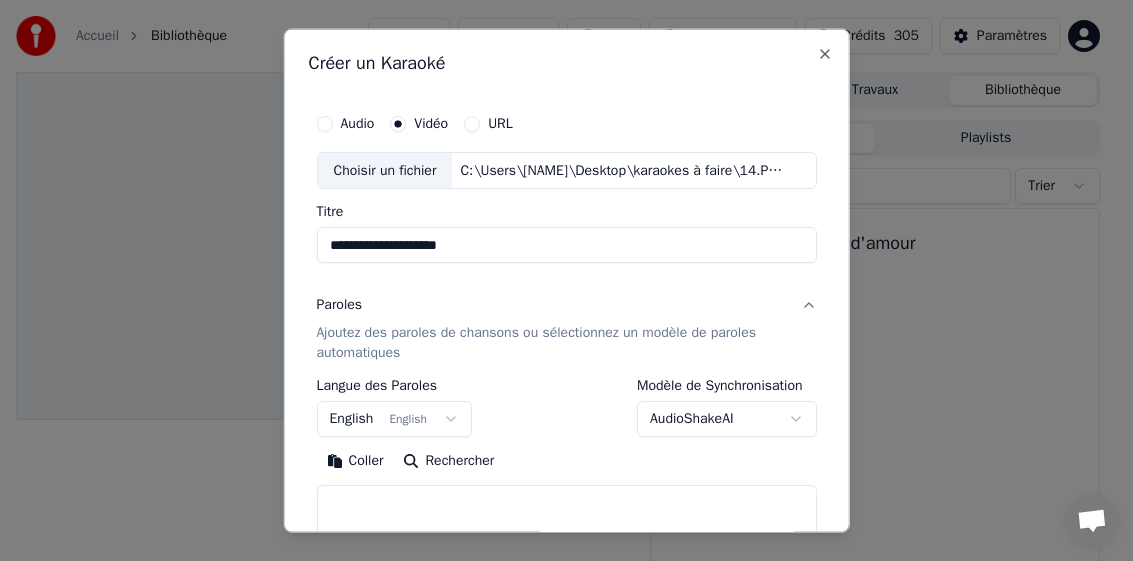 type on "**********" 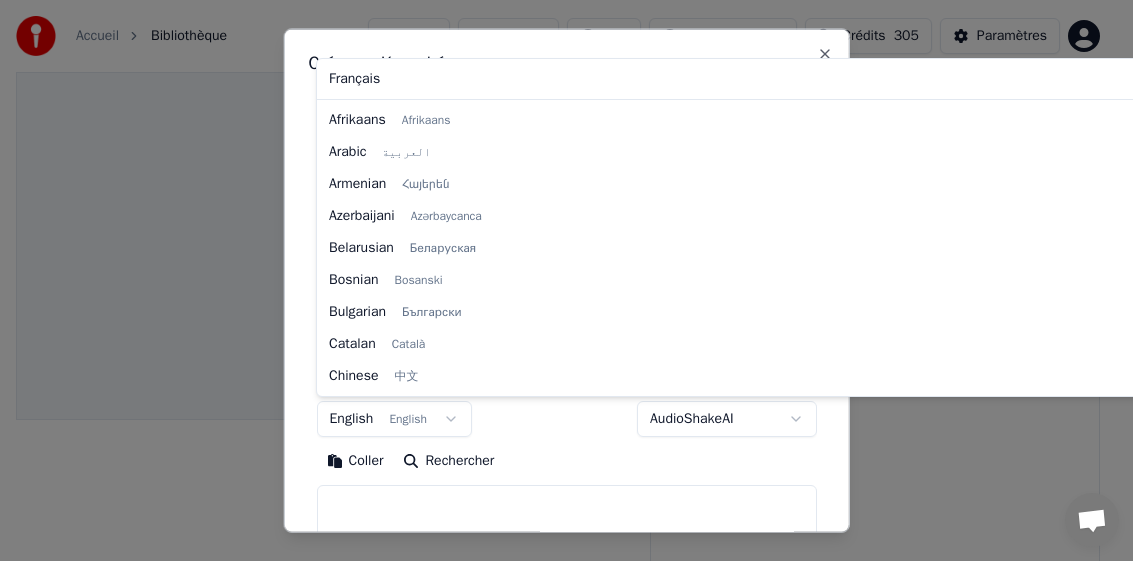 click on "**********" at bounding box center (558, 280) 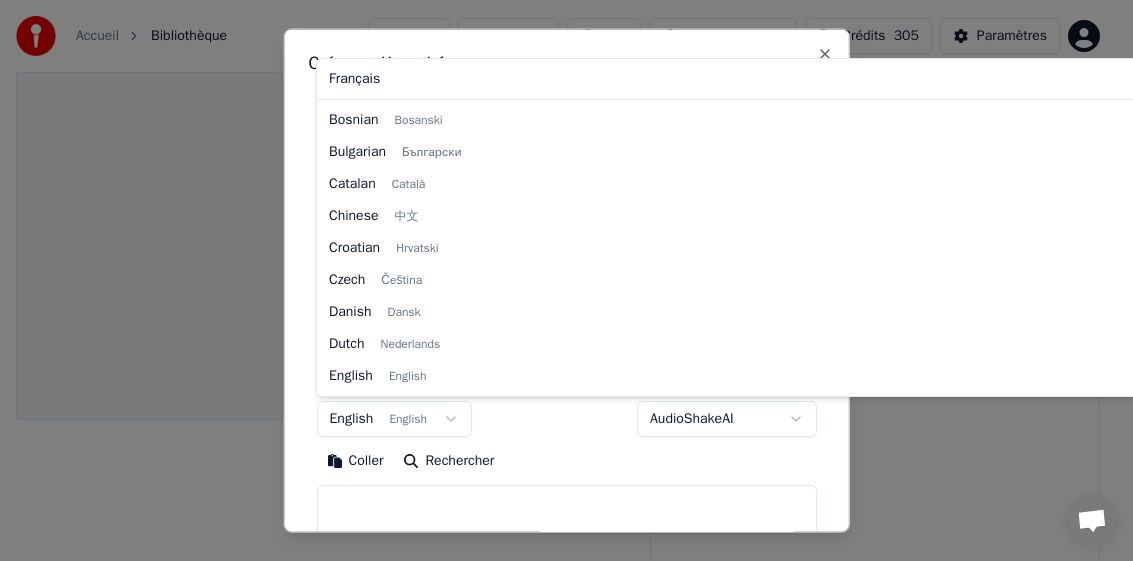 select on "**" 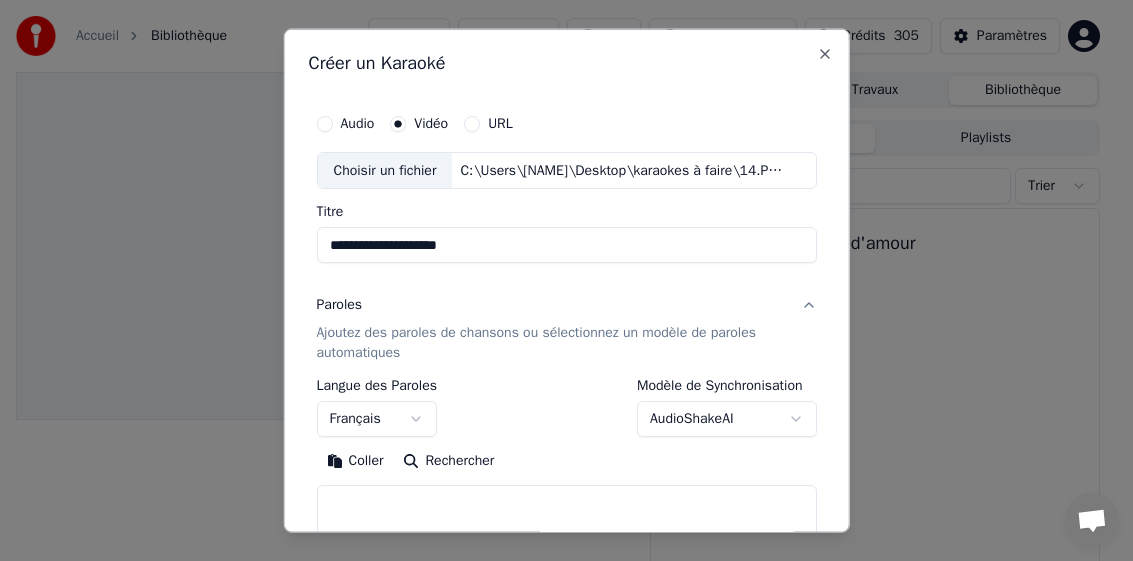 drag, startPoint x: 364, startPoint y: 464, endPoint x: 427, endPoint y: 447, distance: 65.25335 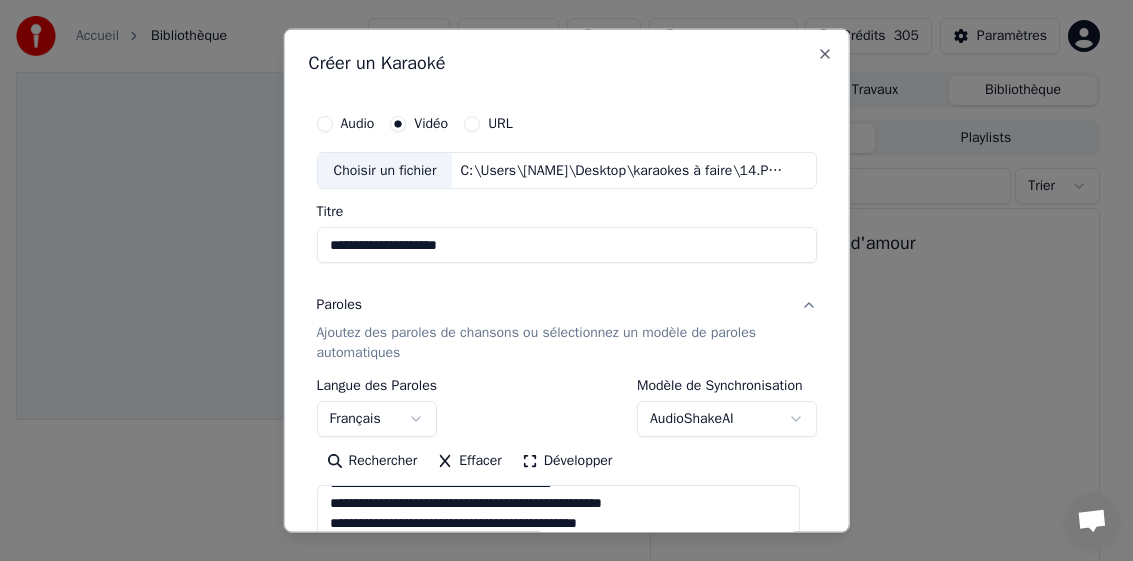 scroll, scrollTop: 1193, scrollLeft: 0, axis: vertical 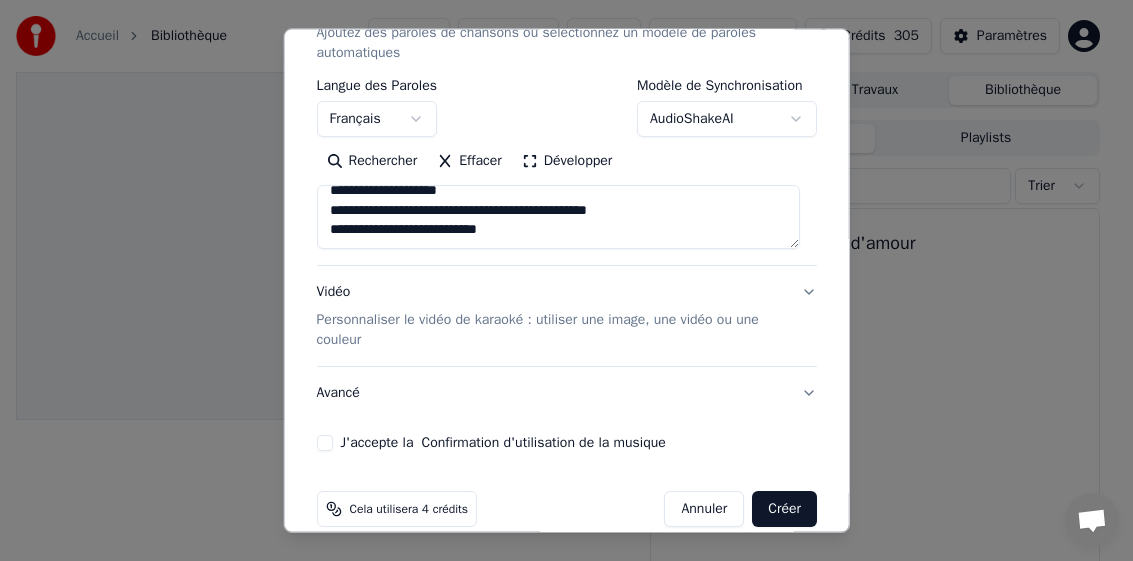 click on "J'accepte la   Confirmation d'utilisation de la musique" at bounding box center (324, 443) 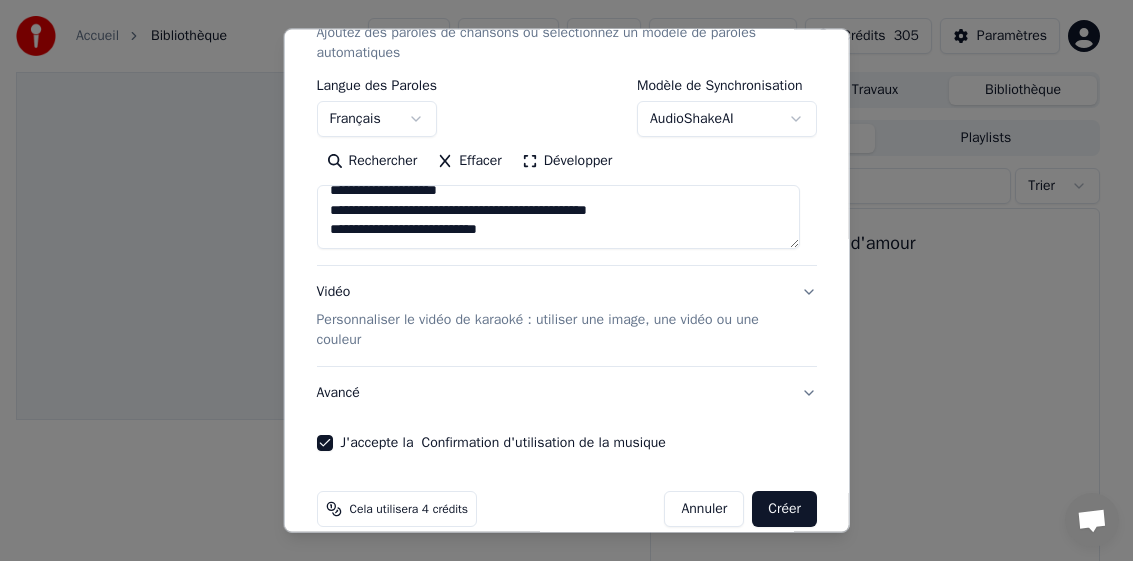 click on "Créer" at bounding box center (784, 509) 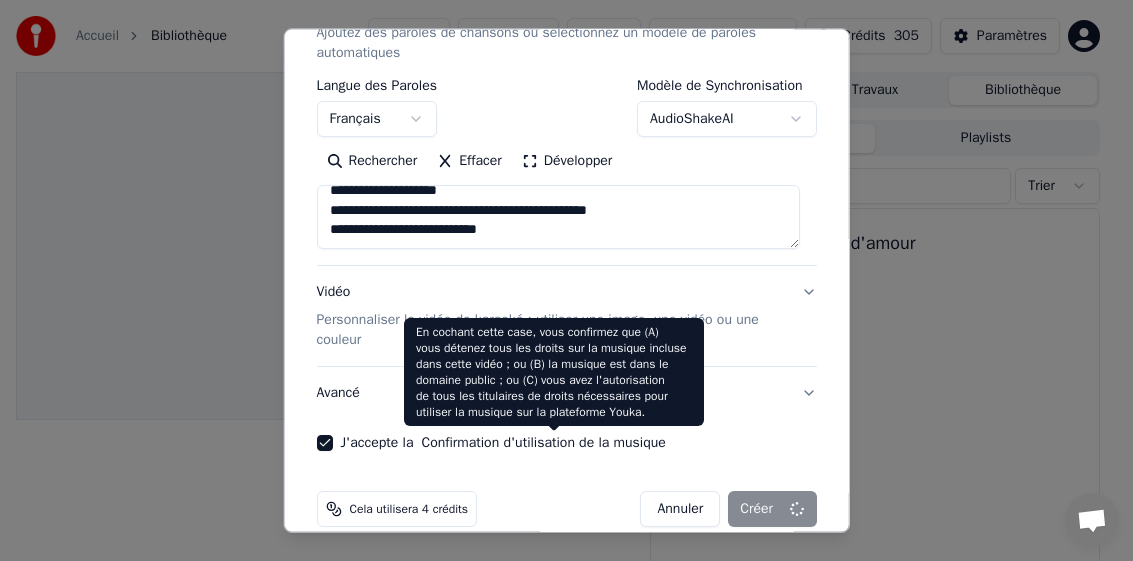 type on "**********" 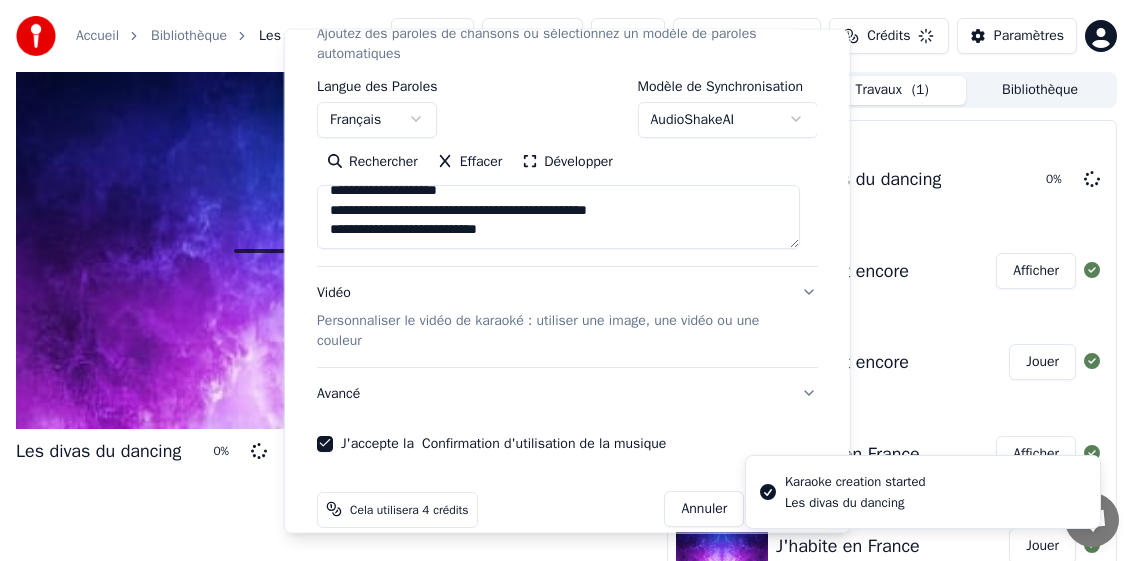 type 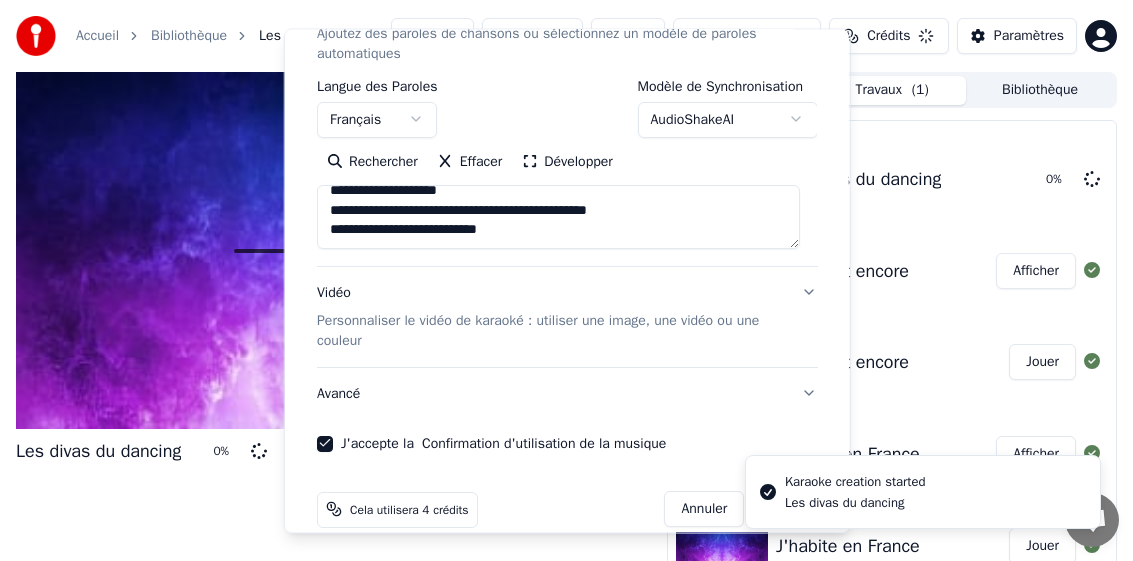 type 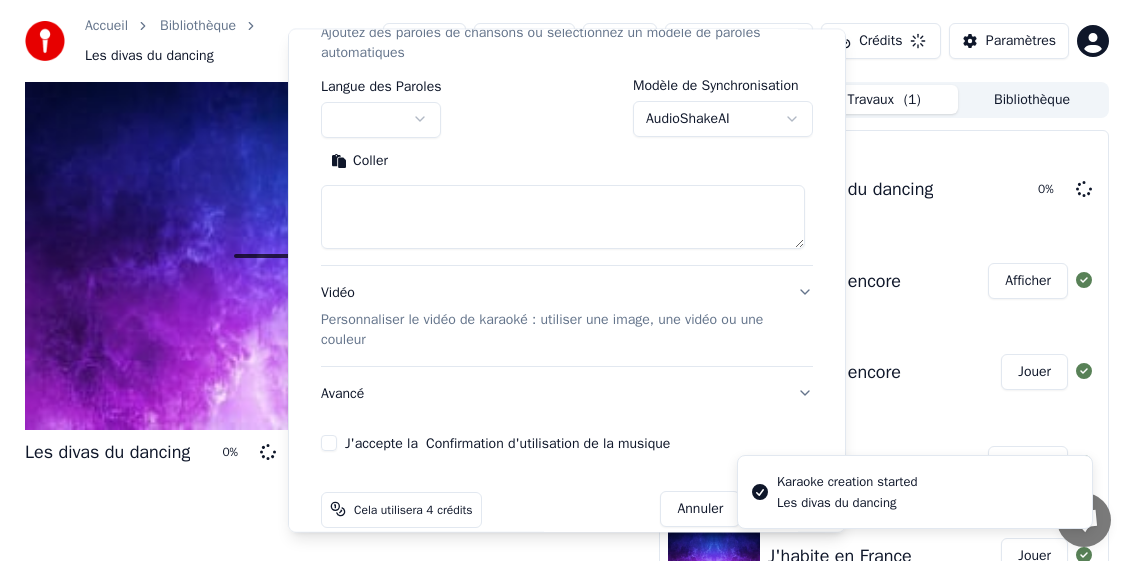 scroll, scrollTop: 0, scrollLeft: 0, axis: both 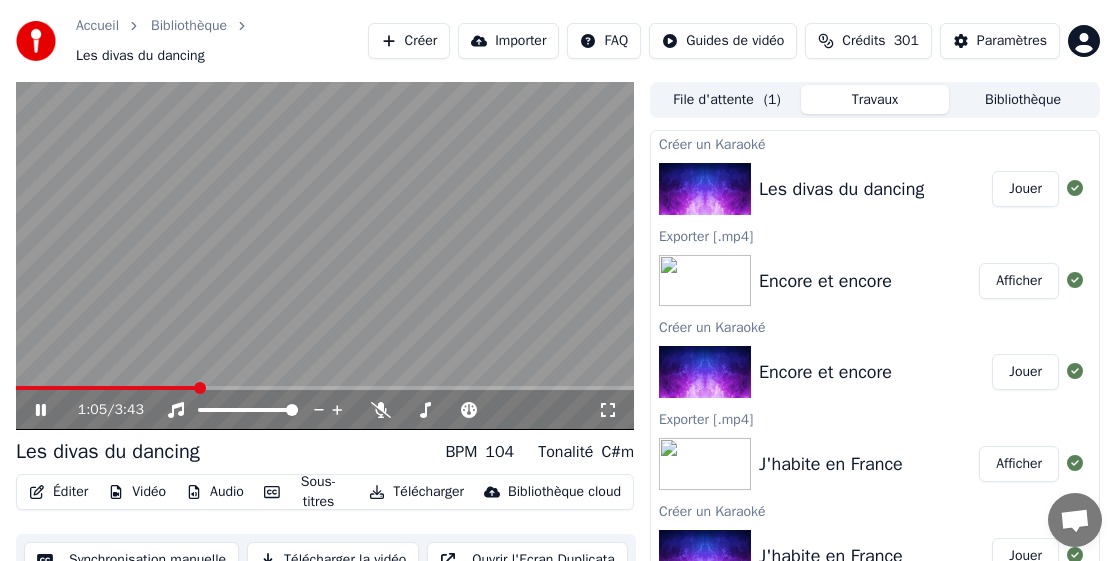 click on "Télécharger" at bounding box center (416, 492) 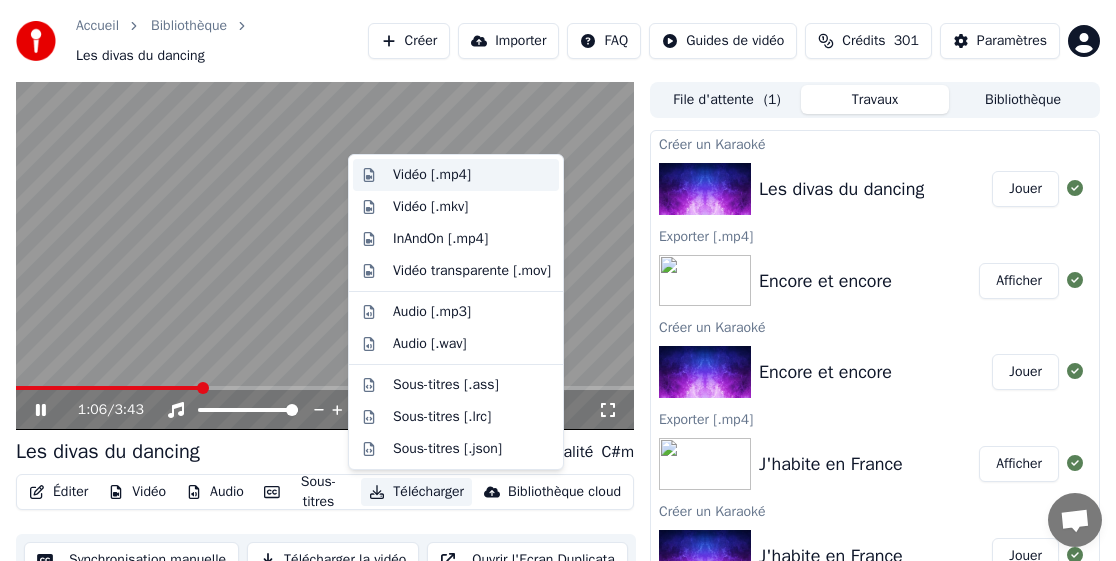 click on "Vidéo [.mp4]" at bounding box center (432, 175) 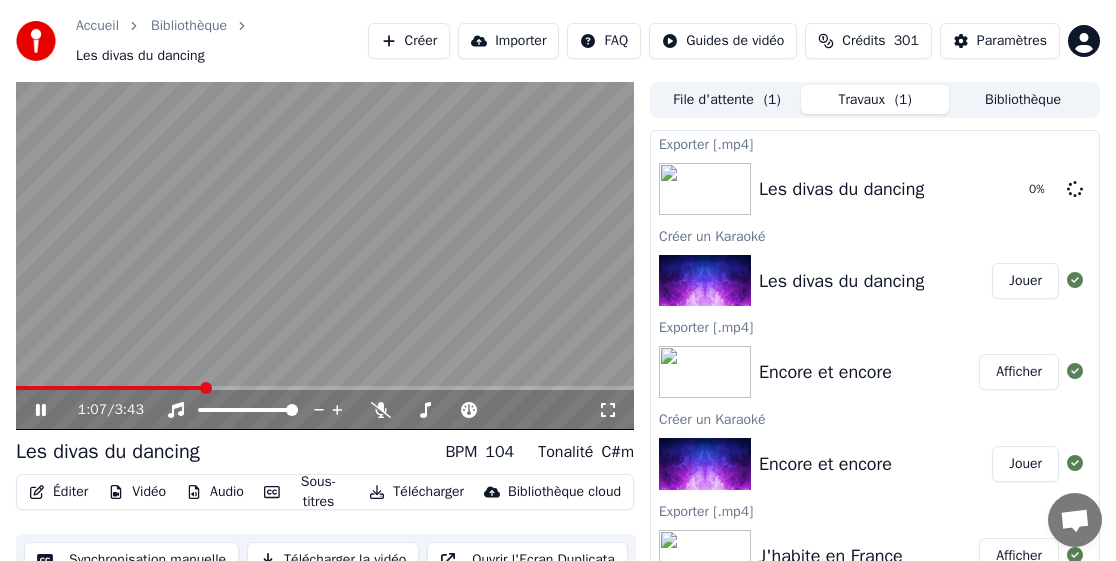 click on "1:07  /  3:43" at bounding box center [325, 410] 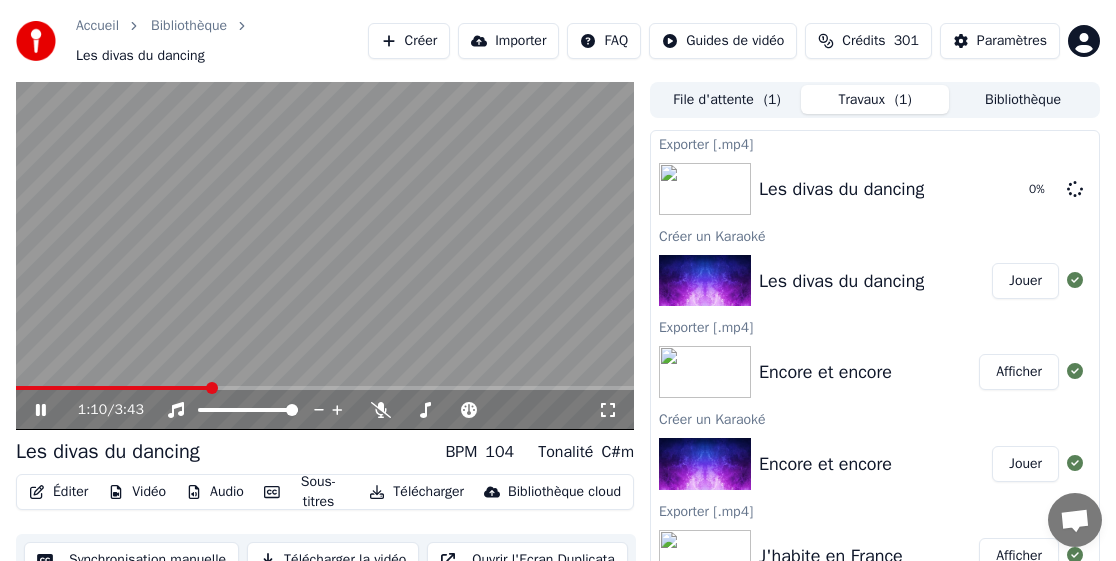 click 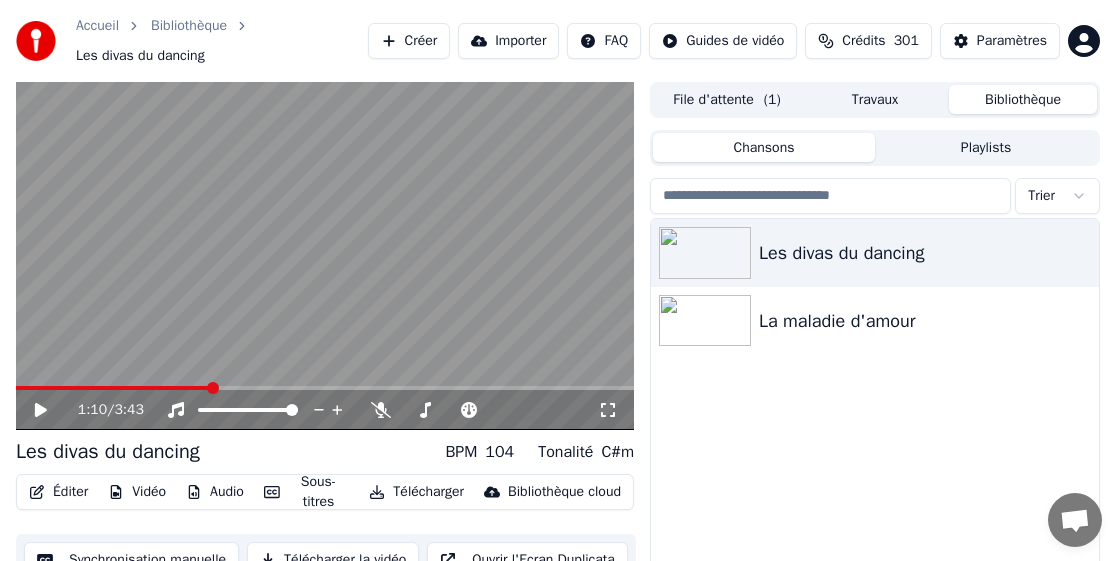 click on "Bibliothèque" at bounding box center [1023, 99] 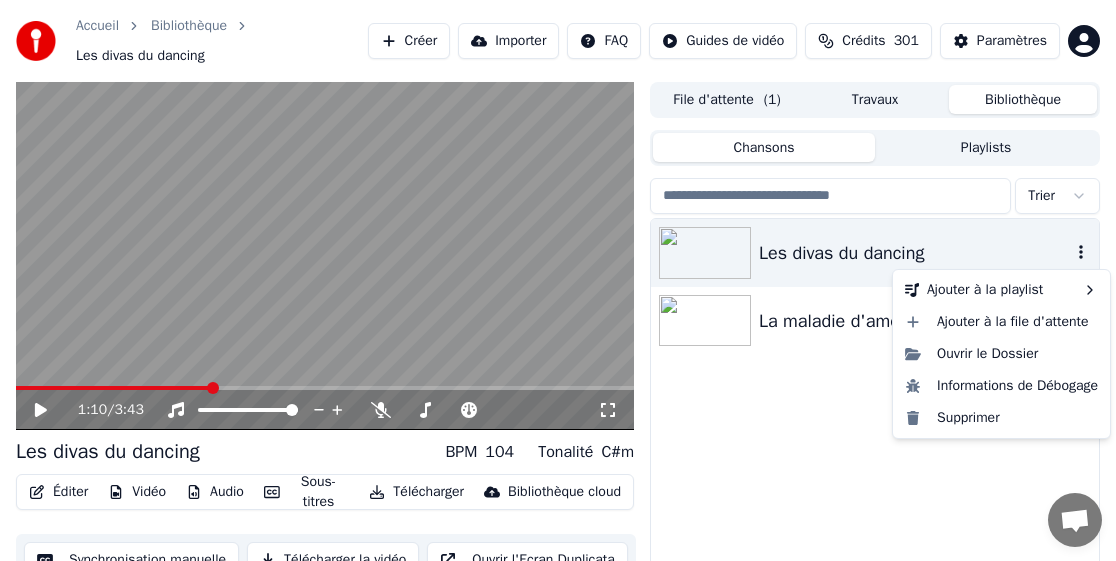 click 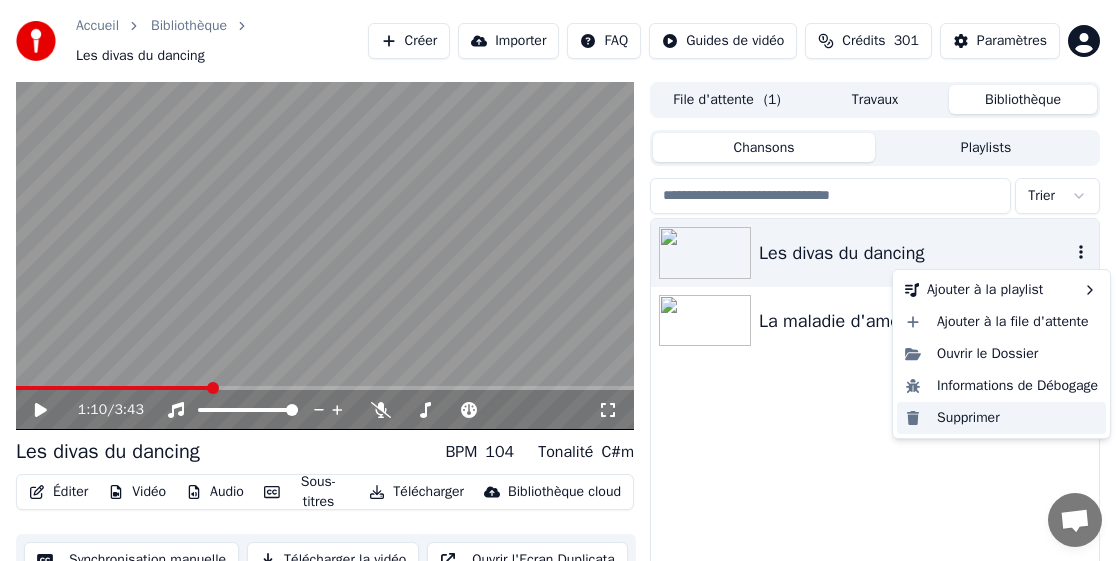 click on "Supprimer" at bounding box center (1001, 418) 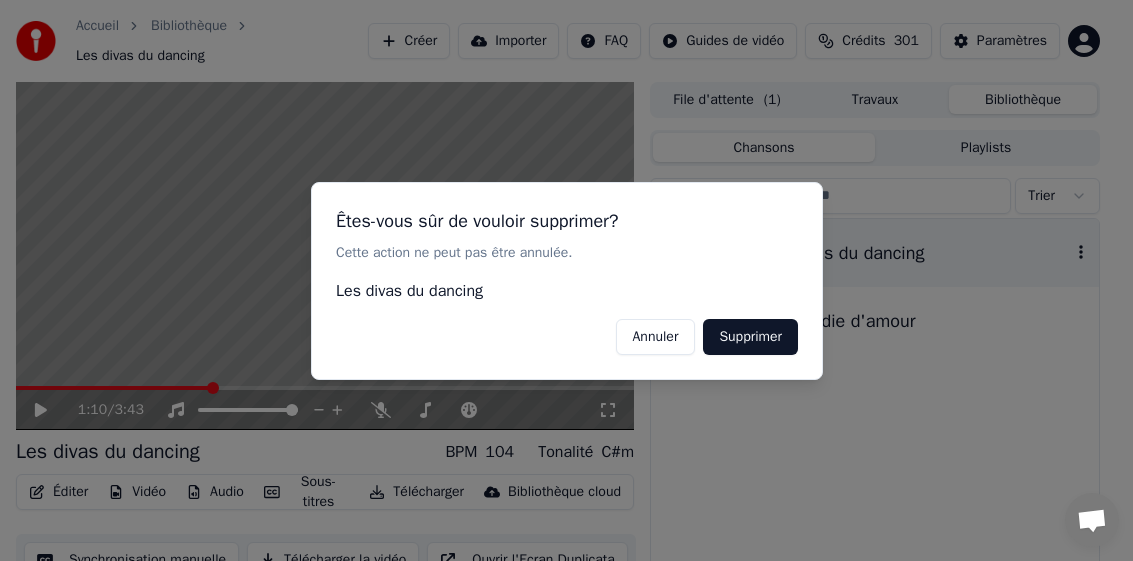 drag, startPoint x: 769, startPoint y: 327, endPoint x: 780, endPoint y: 338, distance: 15.556349 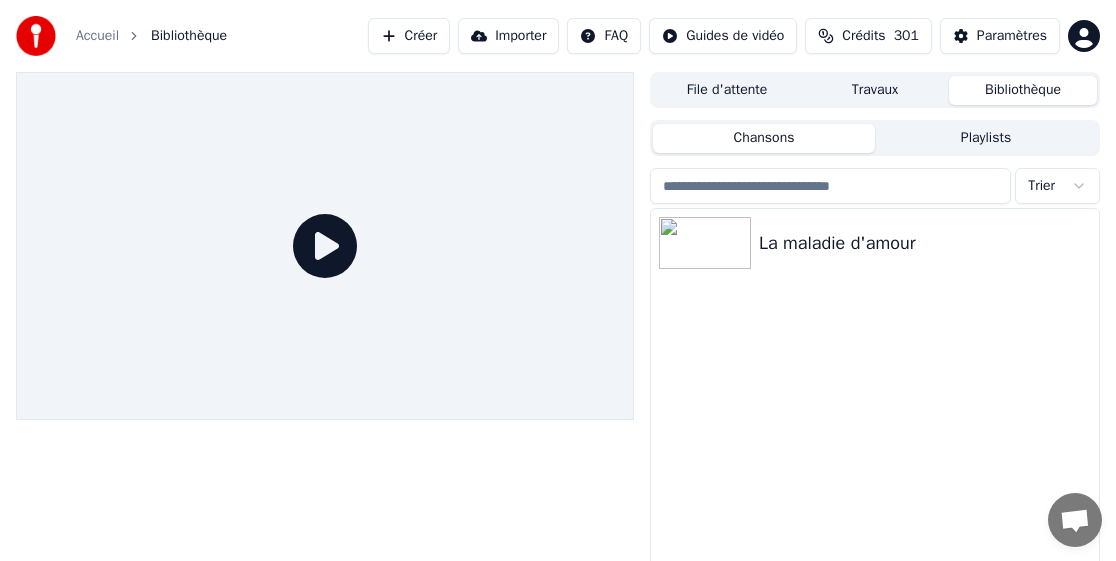 click on "Créer" at bounding box center [409, 36] 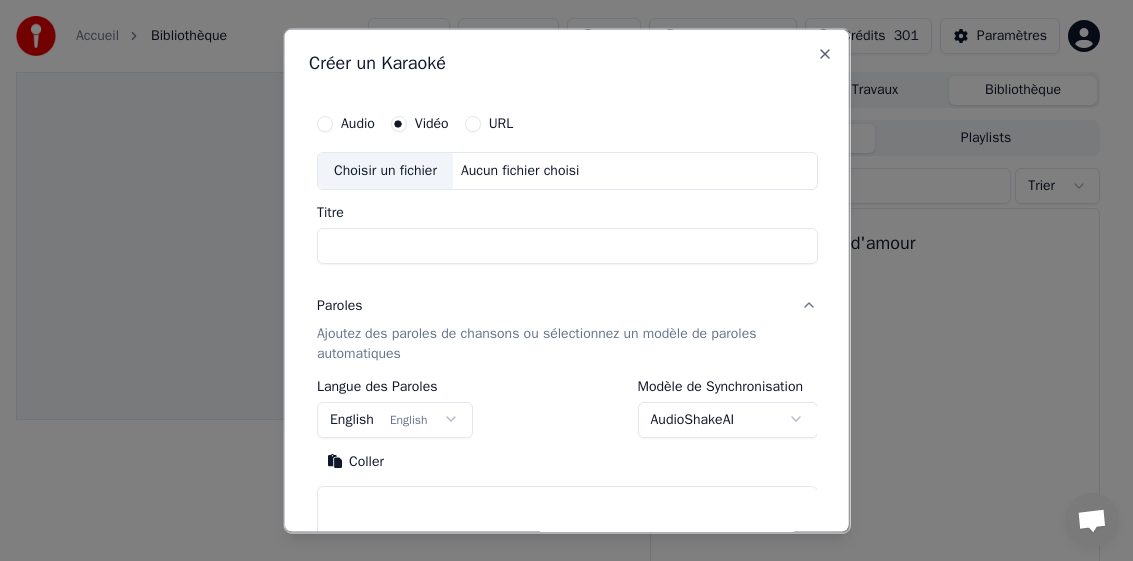 drag, startPoint x: 794, startPoint y: 53, endPoint x: 847, endPoint y: 52, distance: 53.009434 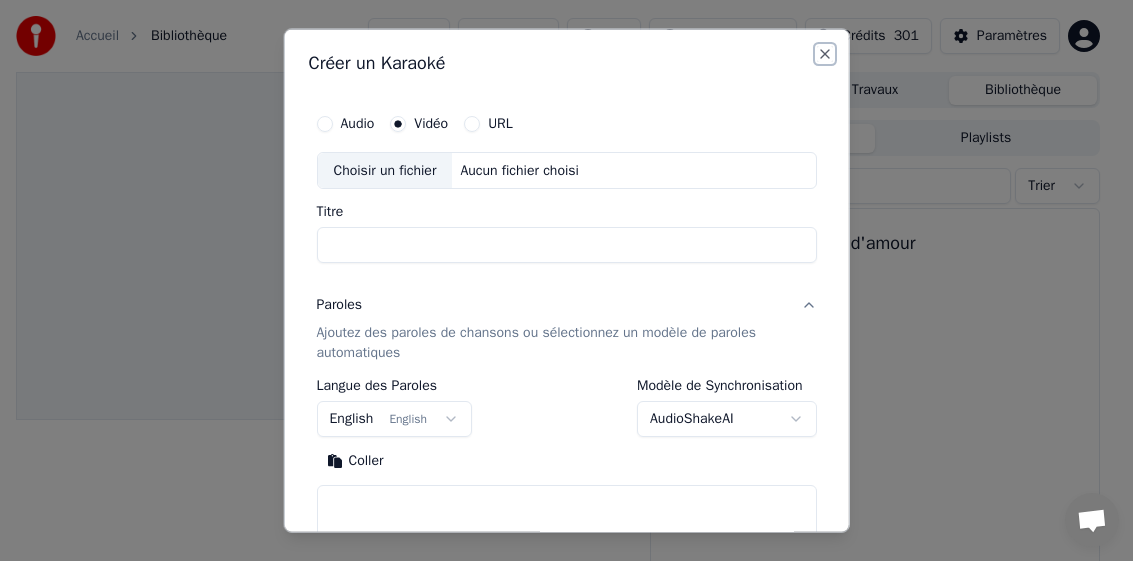 drag, startPoint x: 807, startPoint y: 55, endPoint x: 832, endPoint y: 49, distance: 25.70992 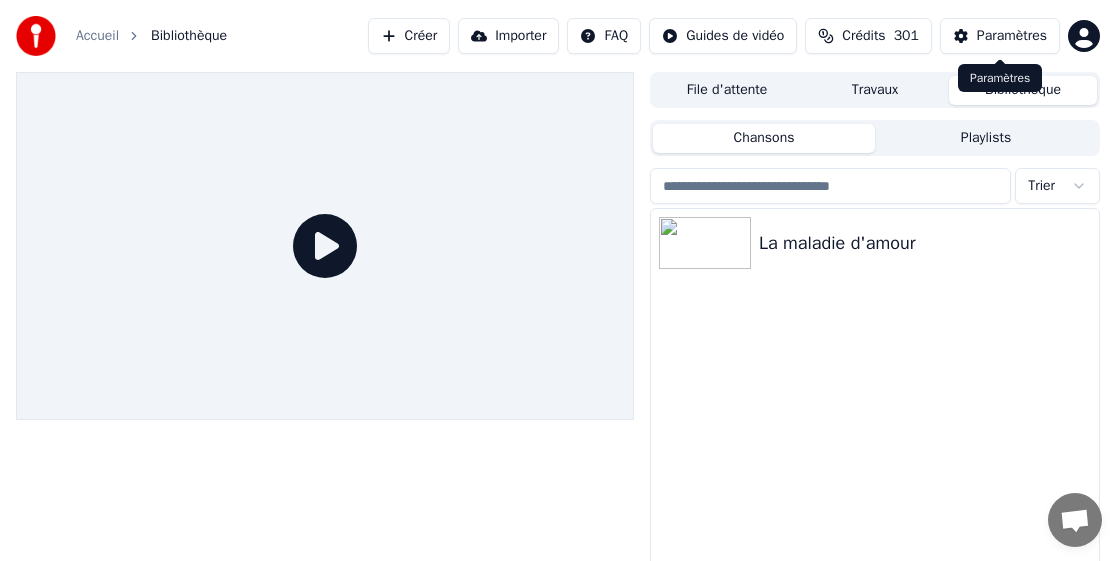 click on "Paramètres" at bounding box center [1012, 36] 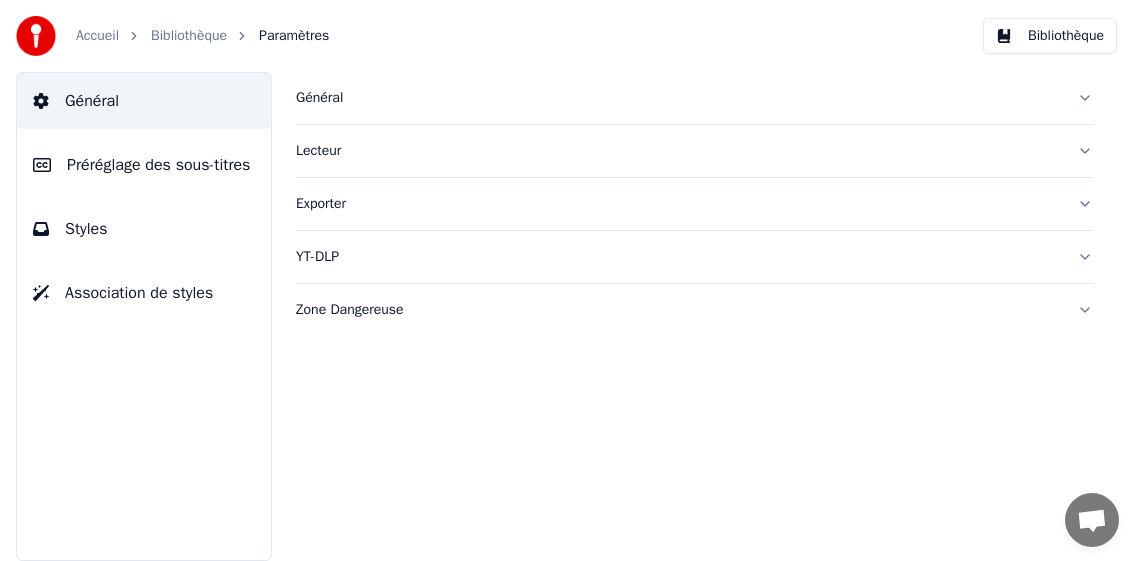 click on "Exporter" at bounding box center (678, 204) 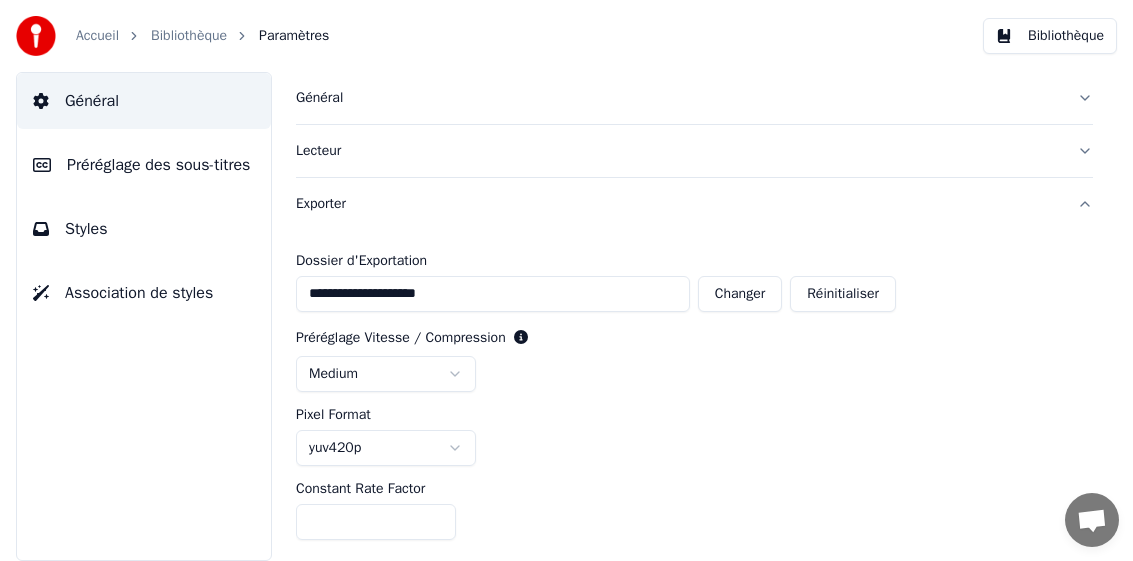 click on "Général" at bounding box center (678, 98) 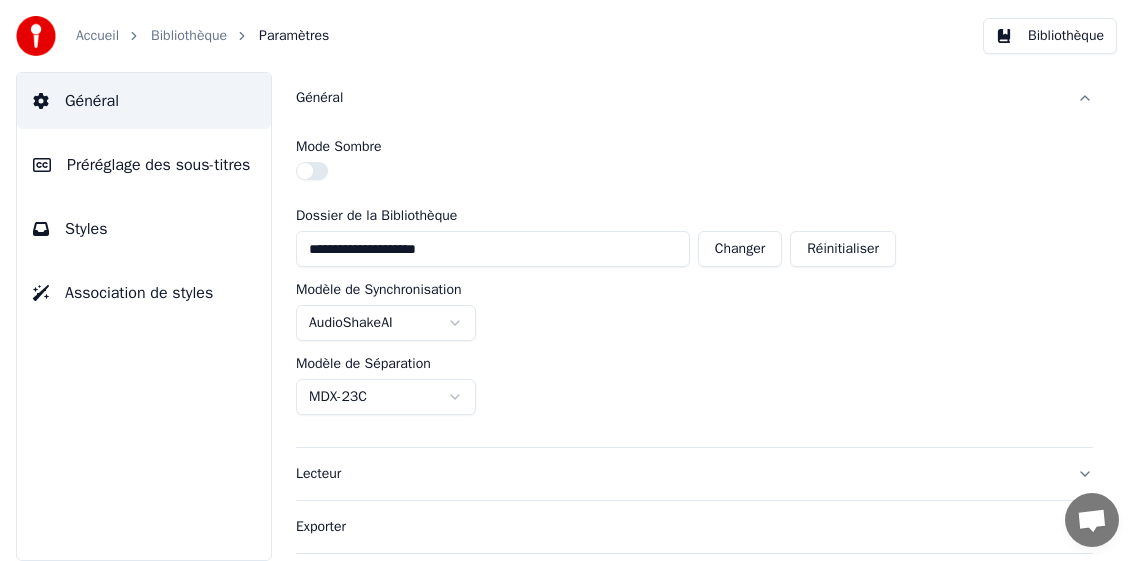 click on "**********" at bounding box center [566, 280] 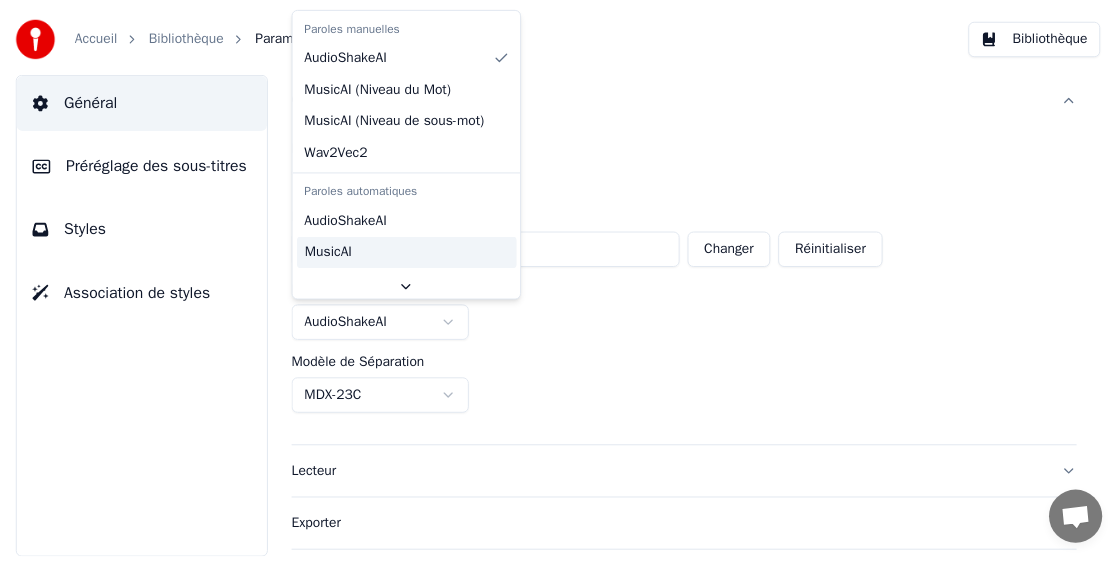 scroll, scrollTop: 29, scrollLeft: 0, axis: vertical 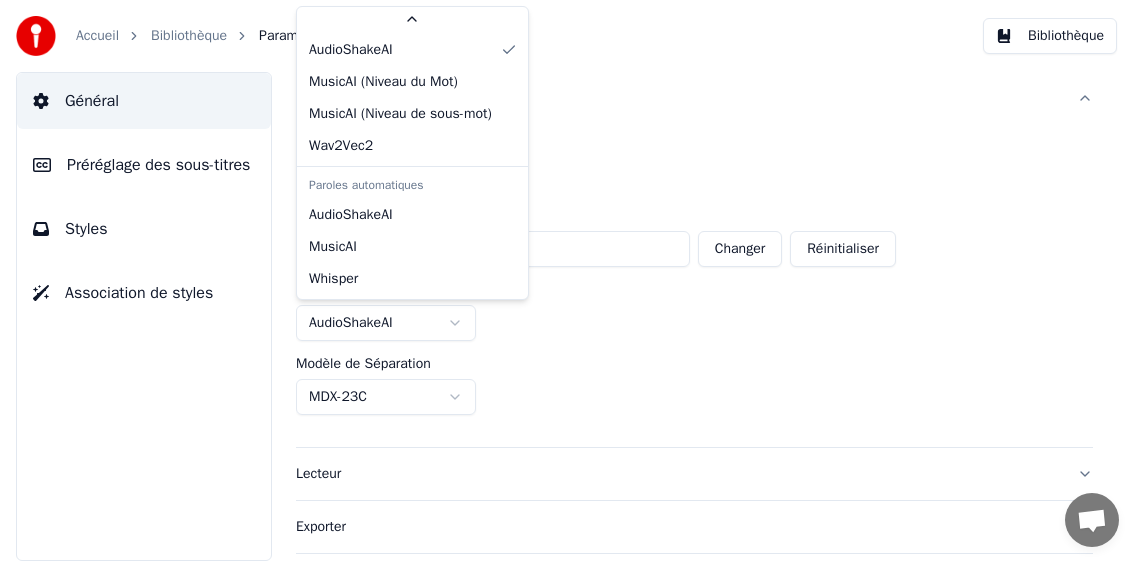 click on "**********" at bounding box center [566, 280] 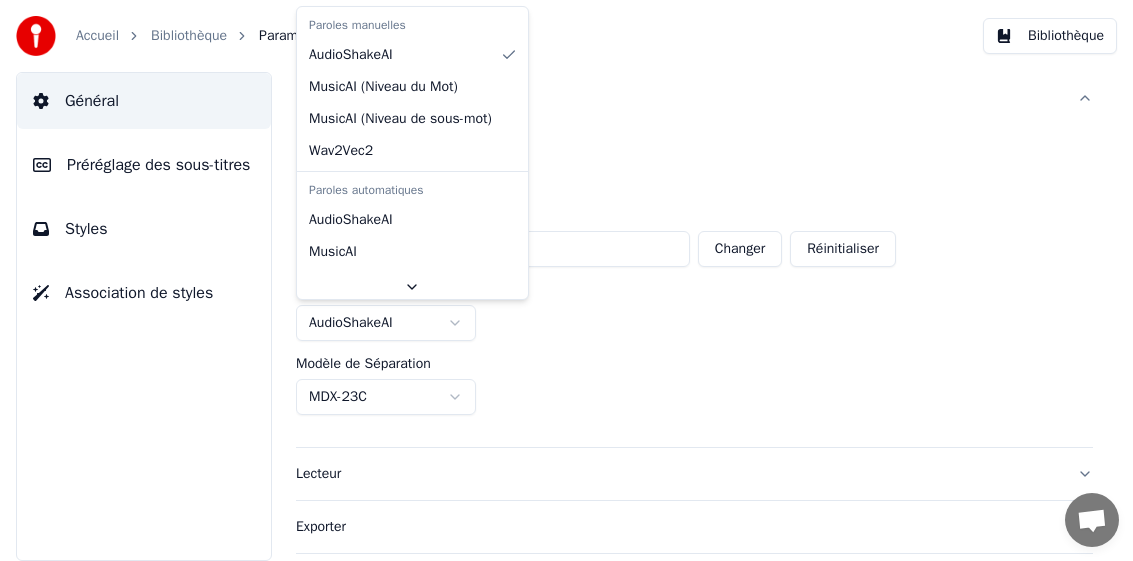 click on "**********" at bounding box center [566, 280] 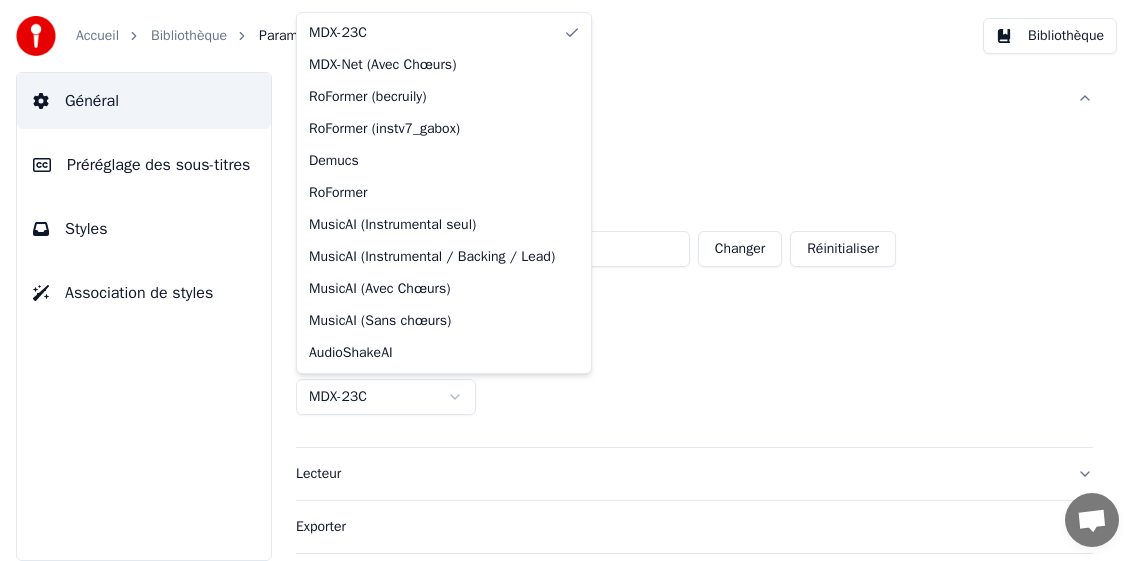 click on "**********" at bounding box center [566, 280] 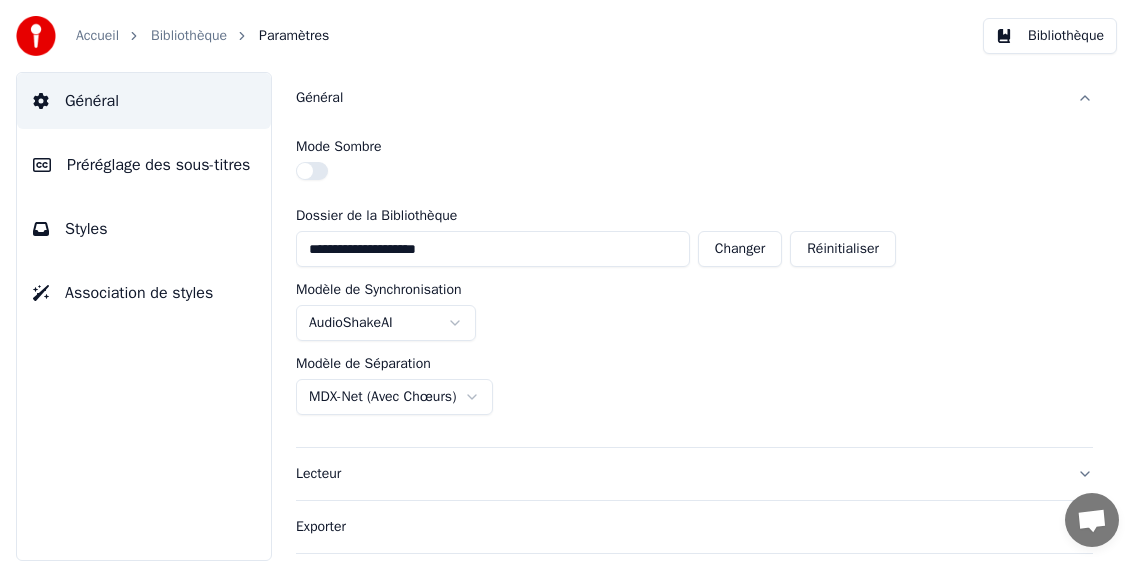 click on "Accueil" at bounding box center [97, 36] 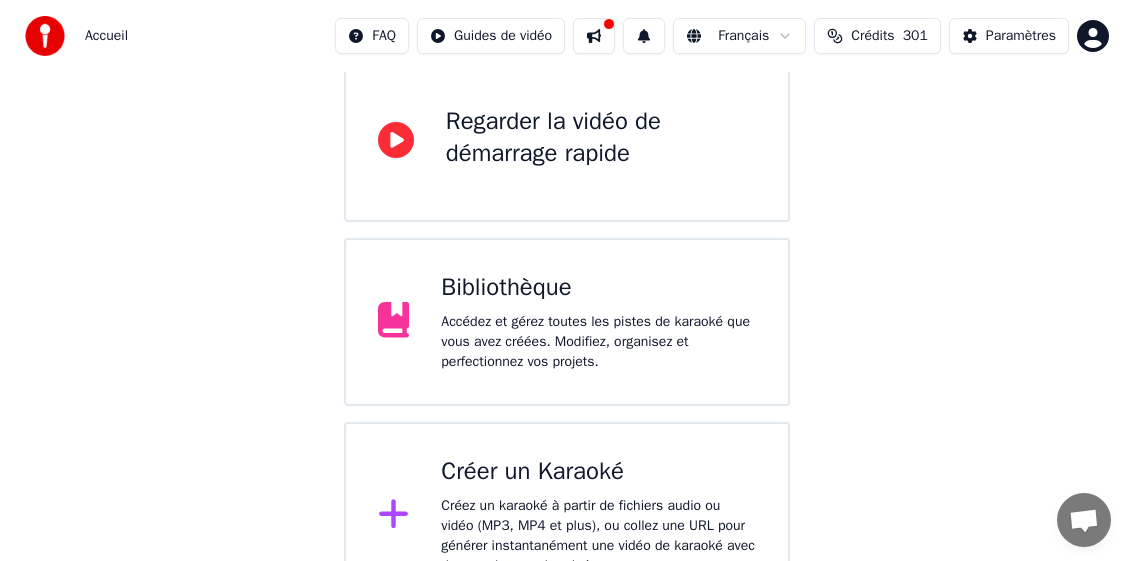 scroll, scrollTop: 200, scrollLeft: 0, axis: vertical 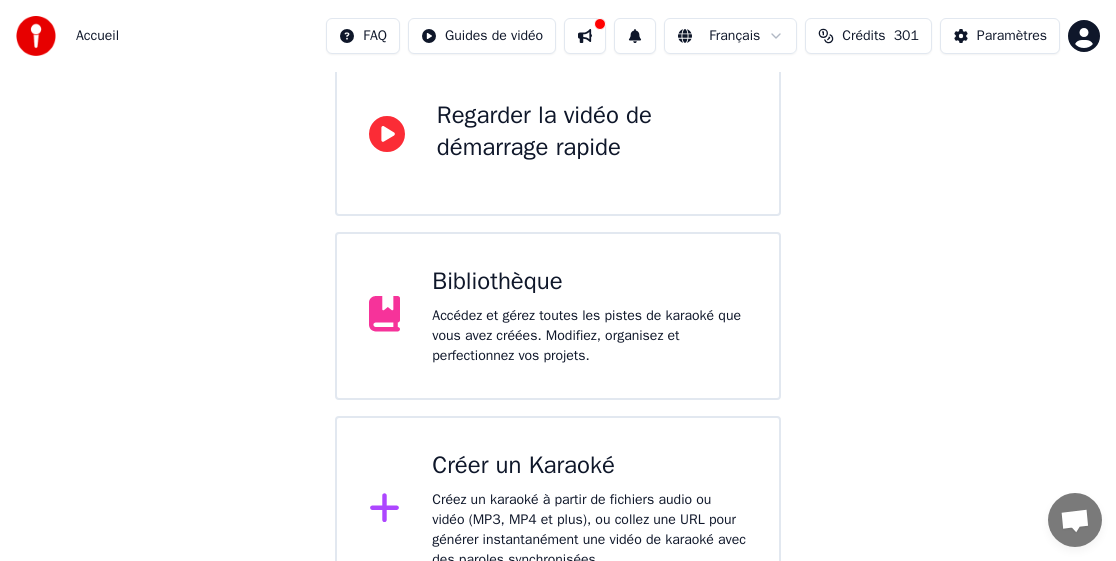 click on "Créer un Karaoké" at bounding box center (589, 466) 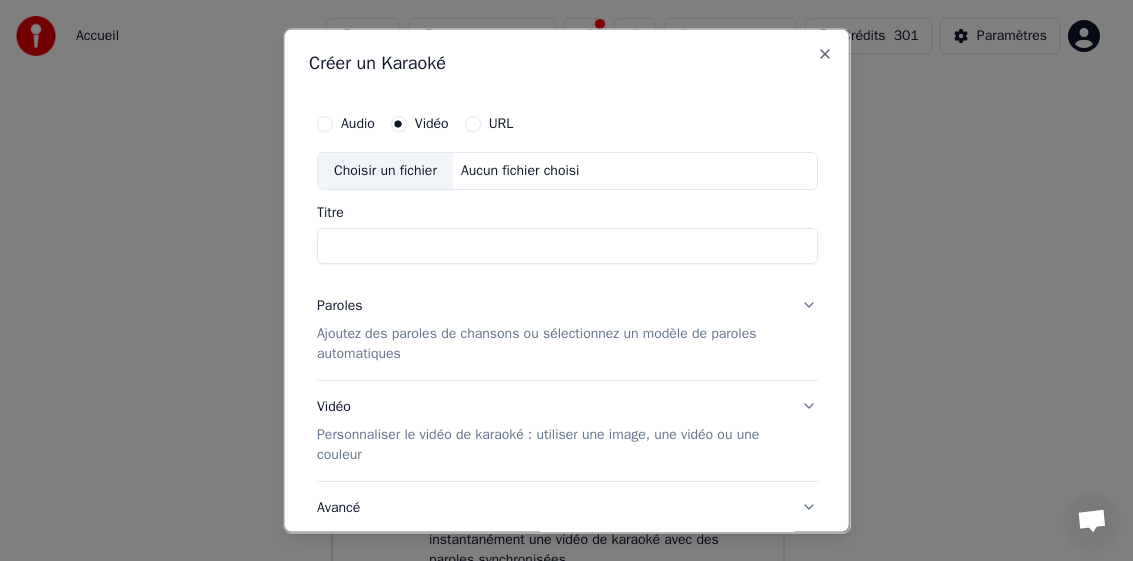 click on "Choisir un fichier" at bounding box center [384, 170] 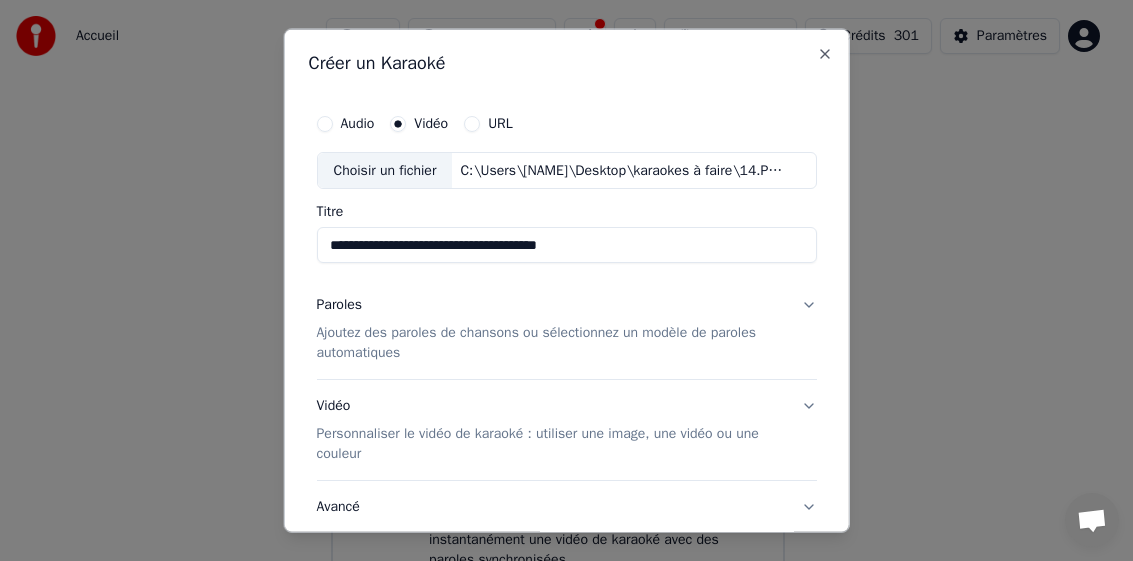drag, startPoint x: 456, startPoint y: 250, endPoint x: 438, endPoint y: 267, distance: 24.758837 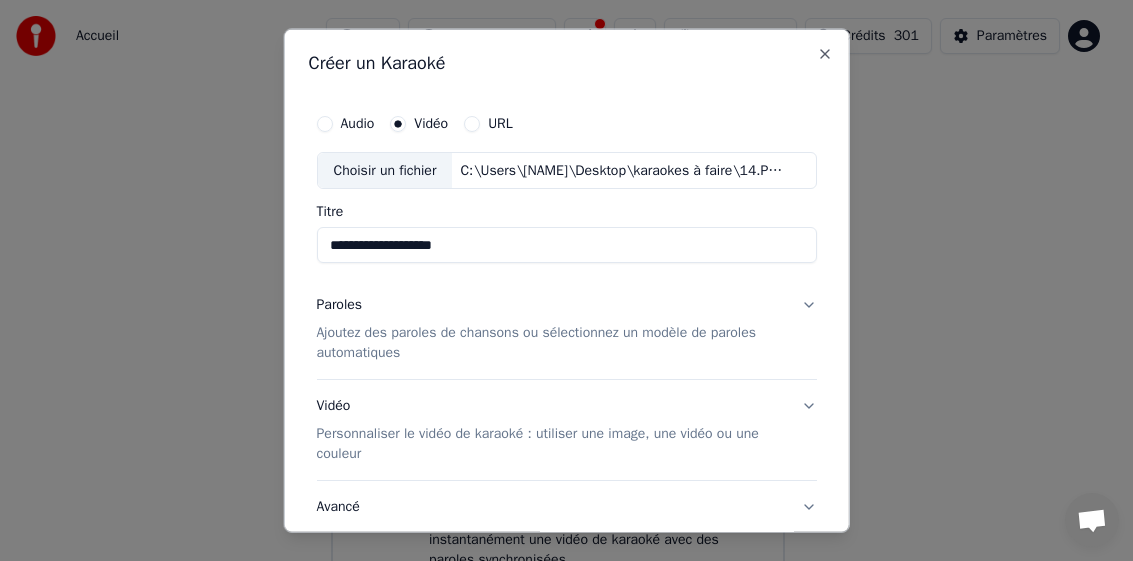 type on "**********" 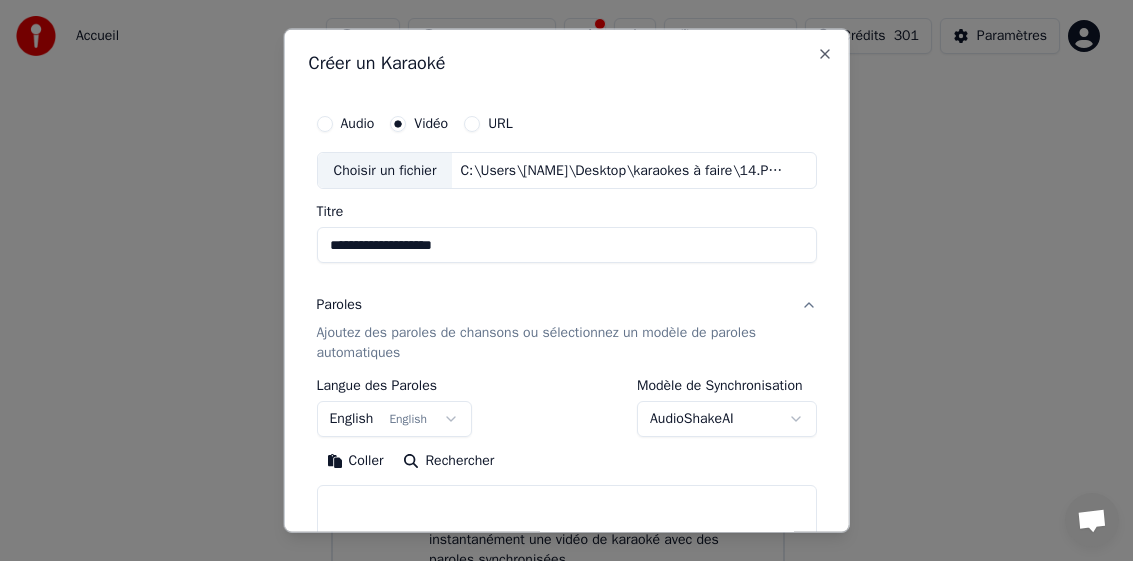 click on "**********" at bounding box center [558, 202] 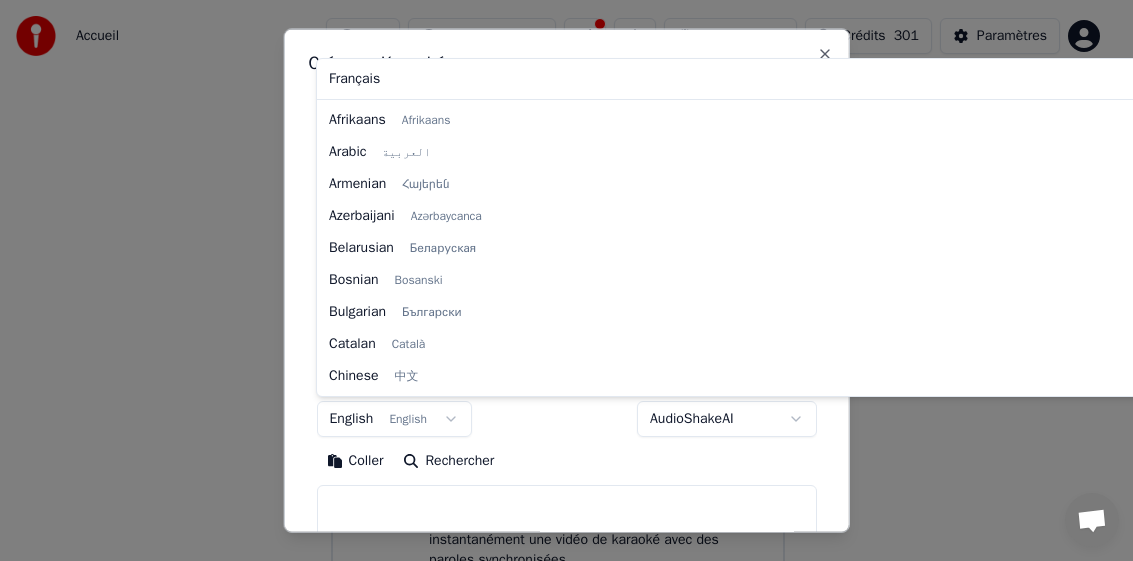 scroll, scrollTop: 160, scrollLeft: 0, axis: vertical 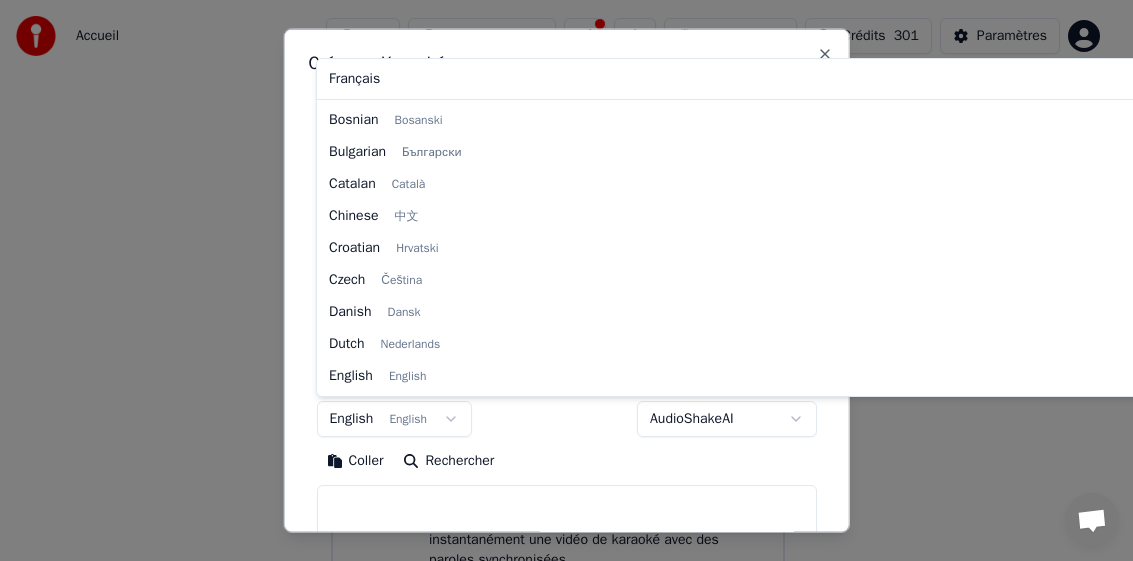 select on "**" 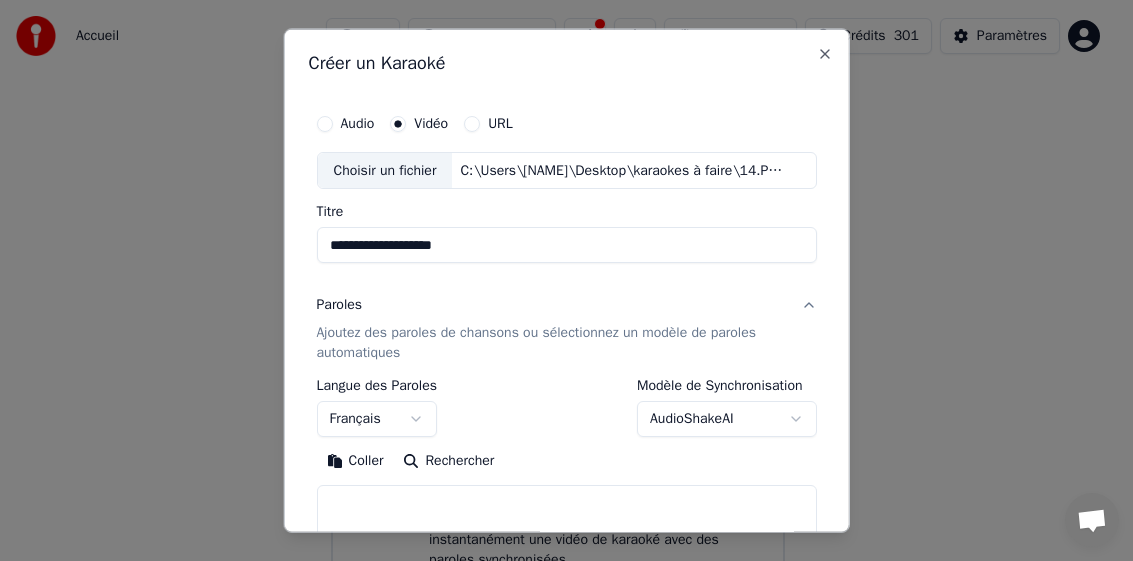 click on "Coller" at bounding box center (354, 461) 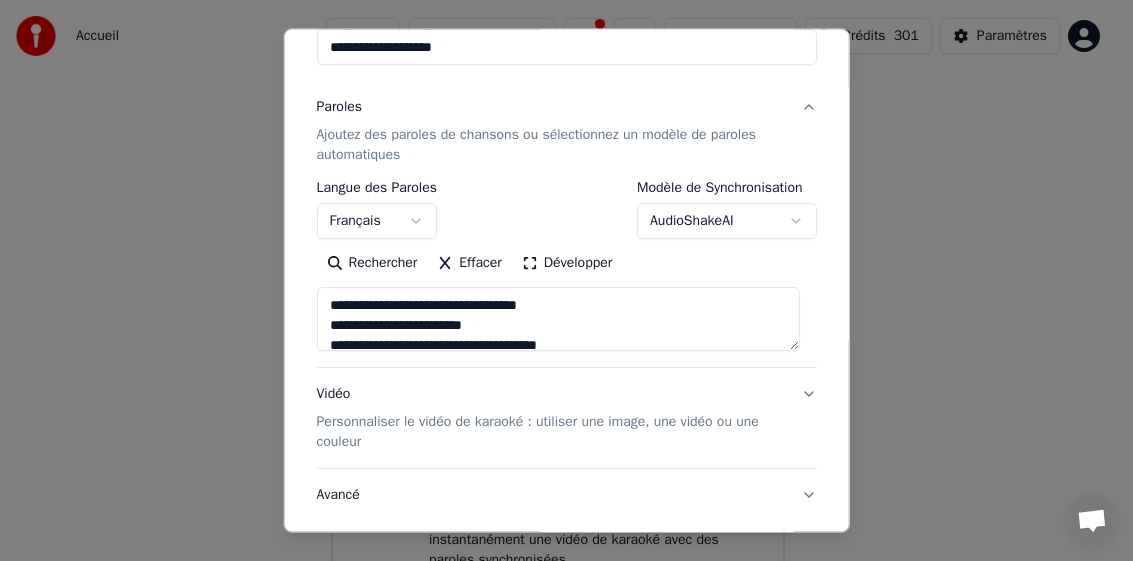 scroll, scrollTop: 200, scrollLeft: 0, axis: vertical 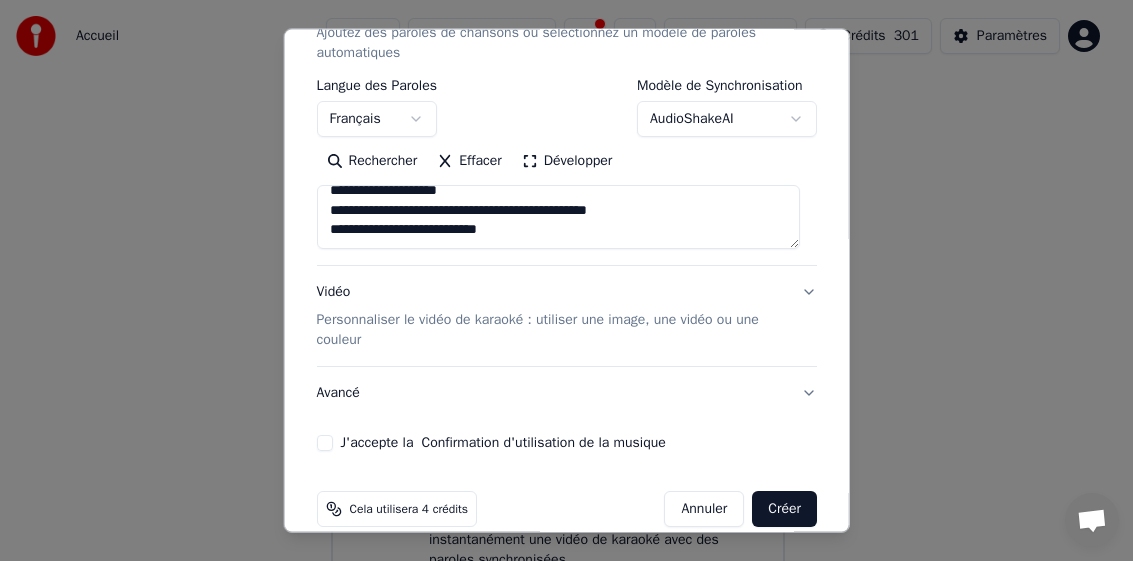 click on "J'accepte la   Confirmation d'utilisation de la musique" at bounding box center [324, 443] 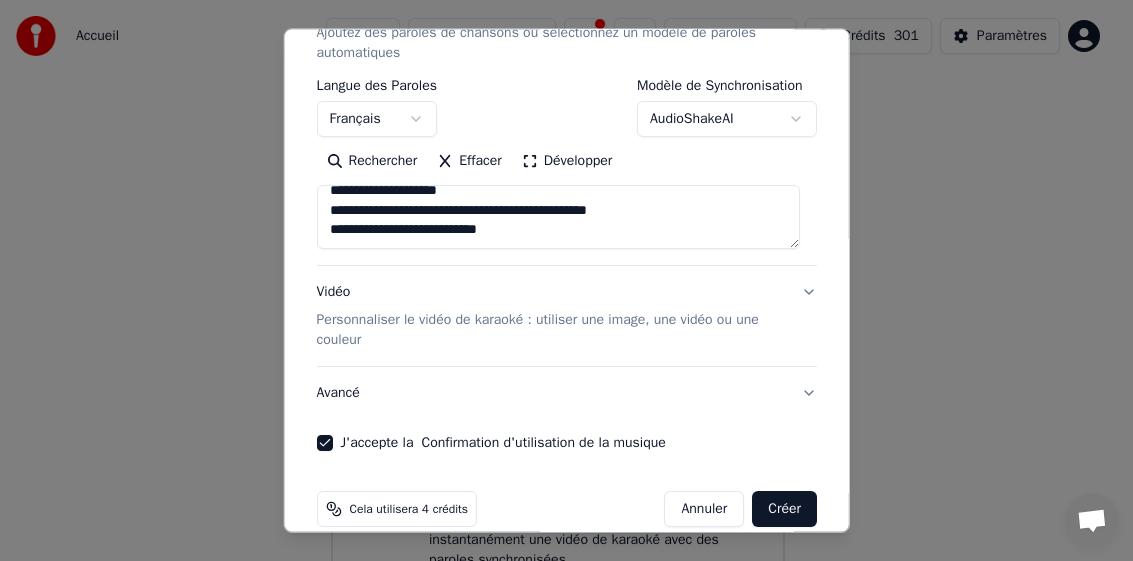click on "Créer" at bounding box center (784, 509) 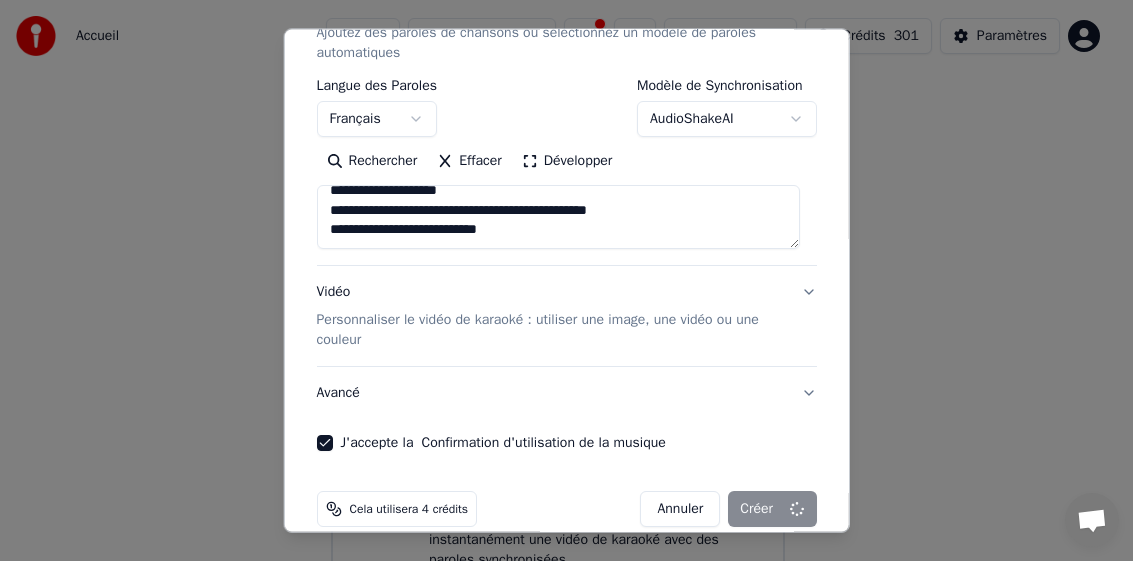 type on "**********" 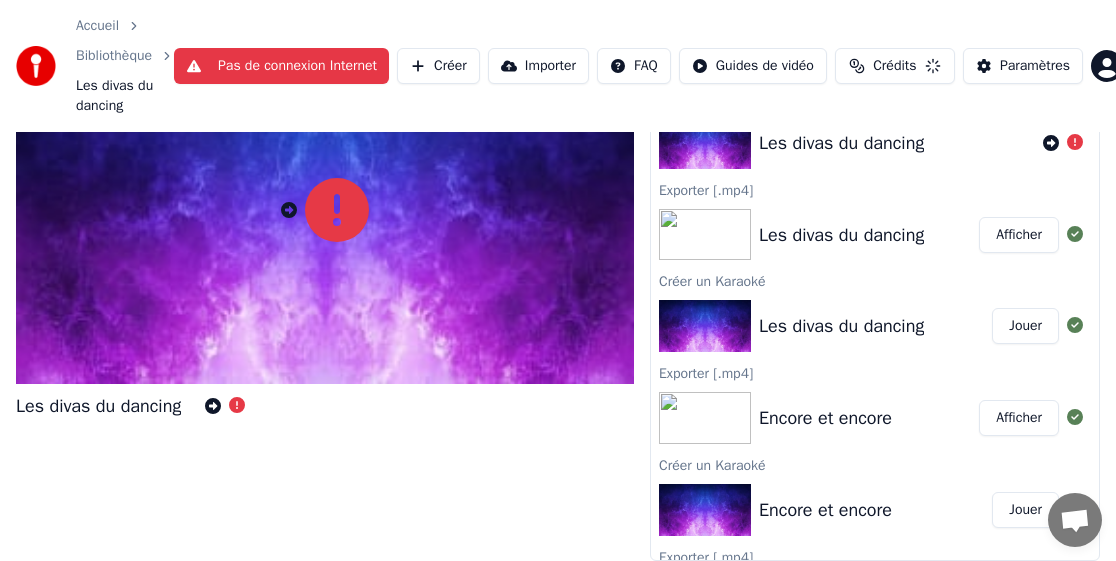 scroll, scrollTop: 46, scrollLeft: 0, axis: vertical 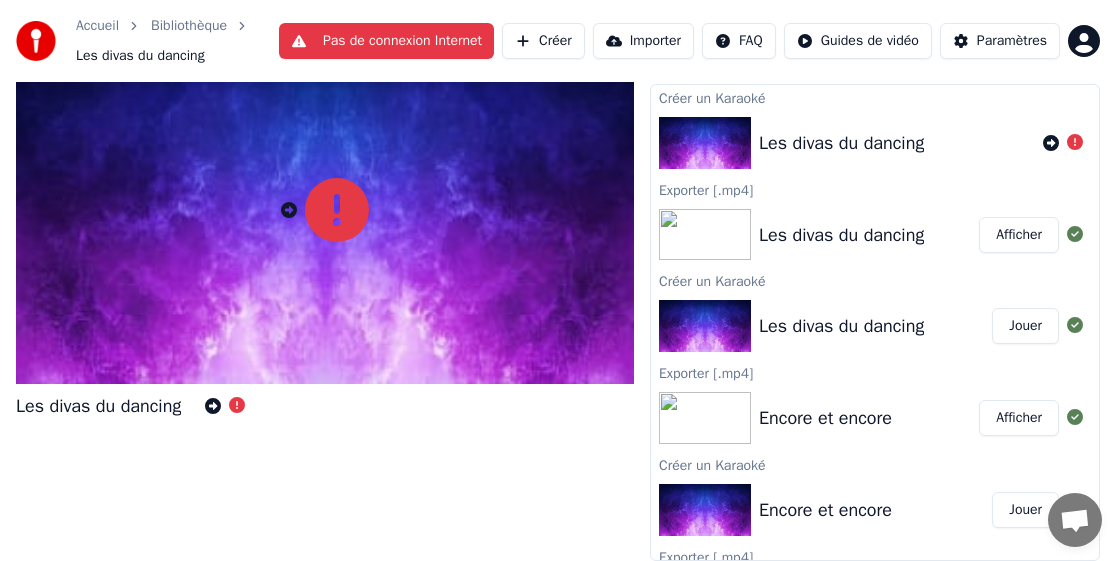 click 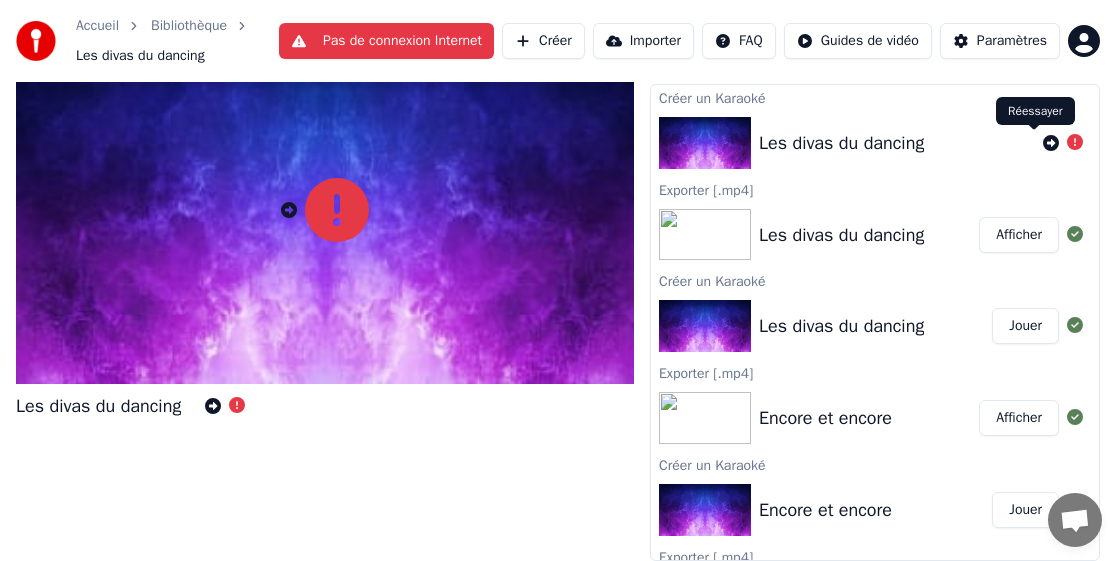click on "Réessayer Réessayer" at bounding box center (1035, 111) 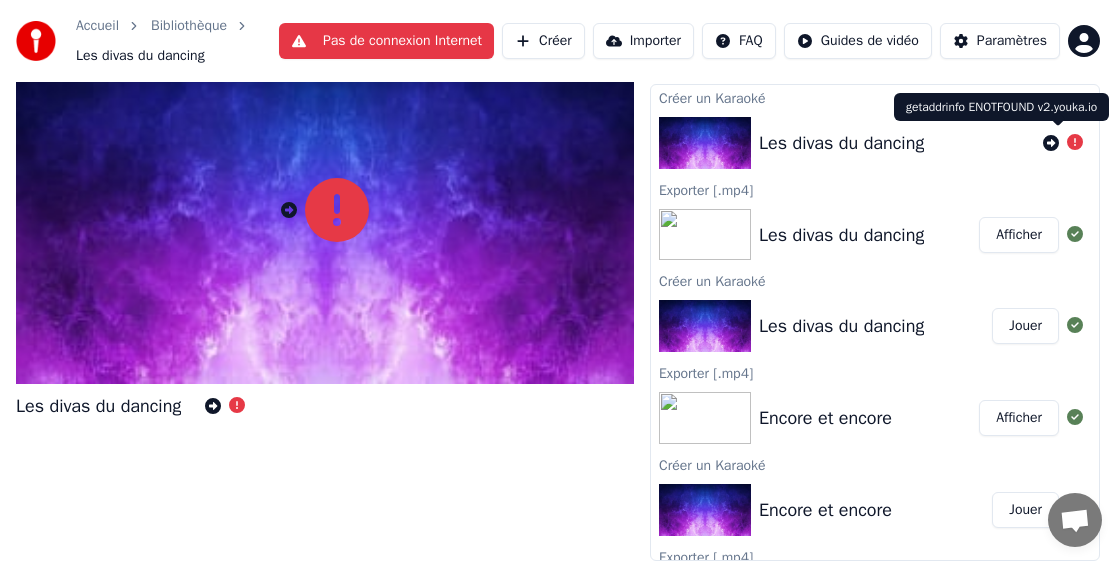 scroll, scrollTop: 96, scrollLeft: 0, axis: vertical 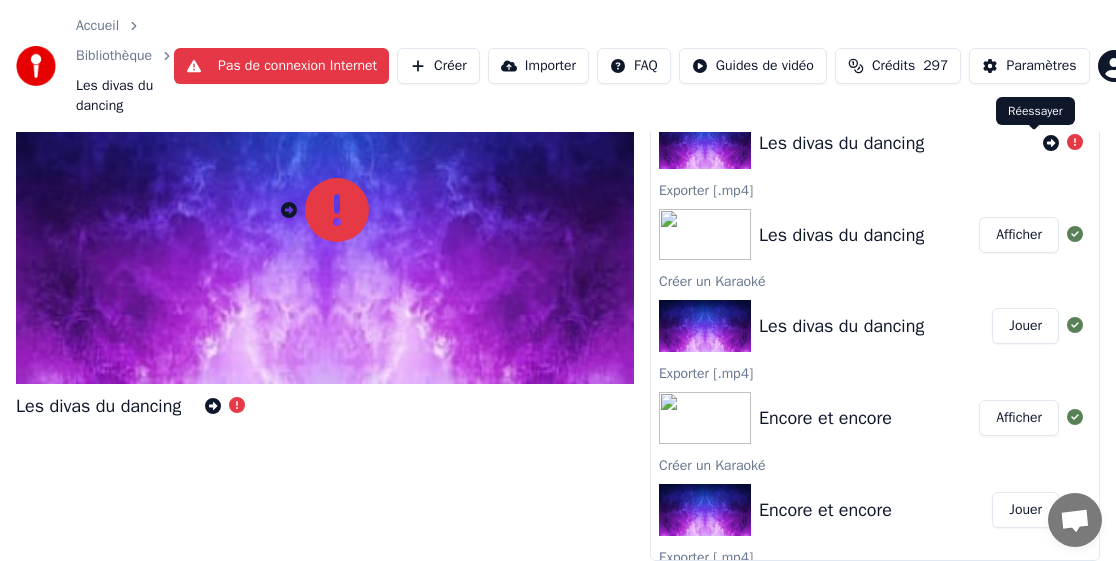 click 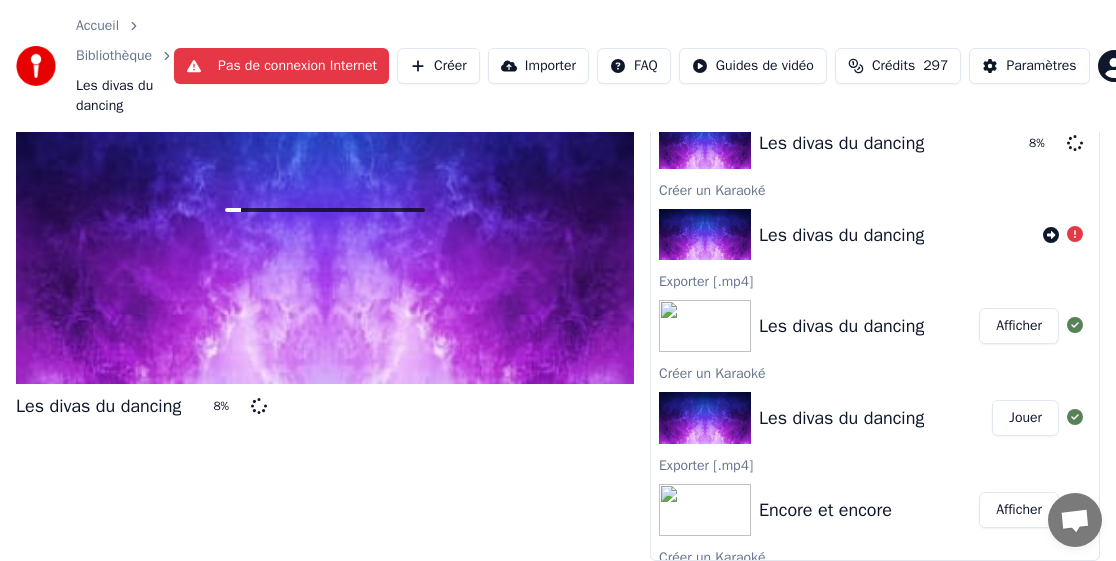 scroll, scrollTop: 46, scrollLeft: 0, axis: vertical 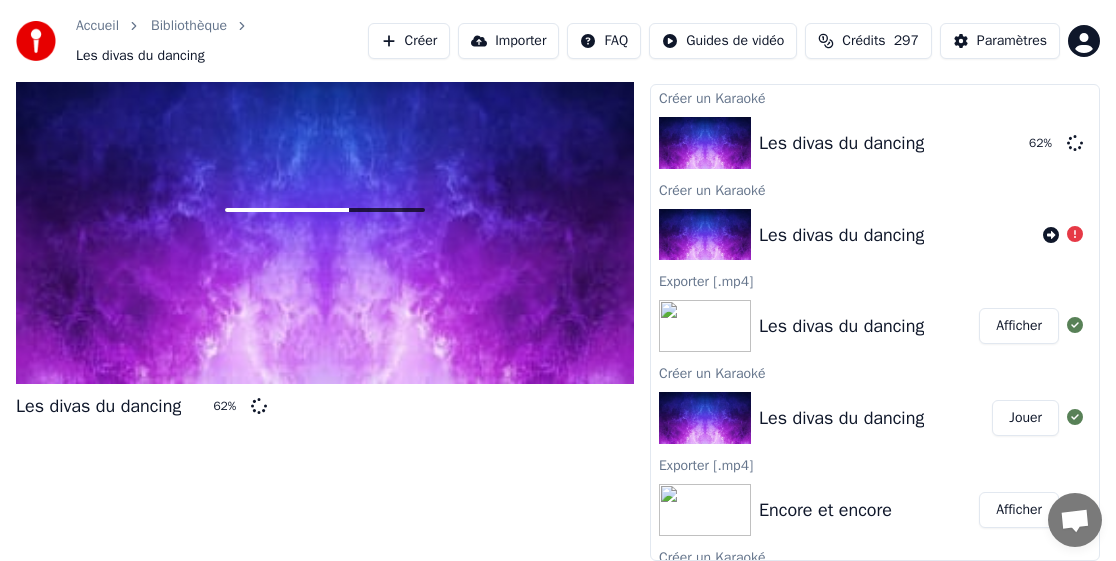 drag, startPoint x: 712, startPoint y: 361, endPoint x: 866, endPoint y: 551, distance: 244.5731 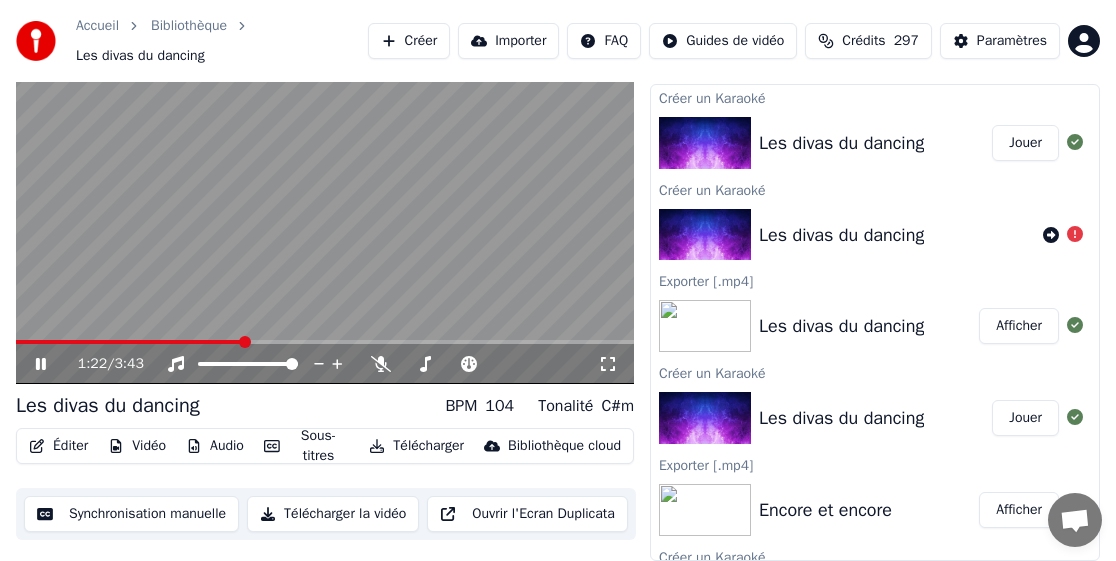 click on "1:22  /  3:43" at bounding box center [325, 364] 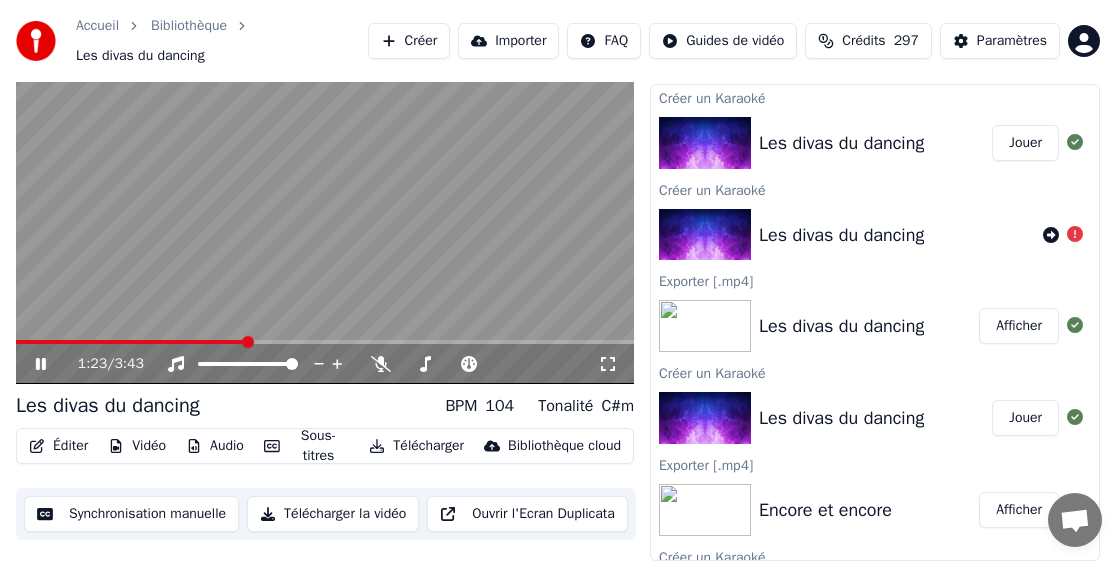click at bounding box center (325, 342) 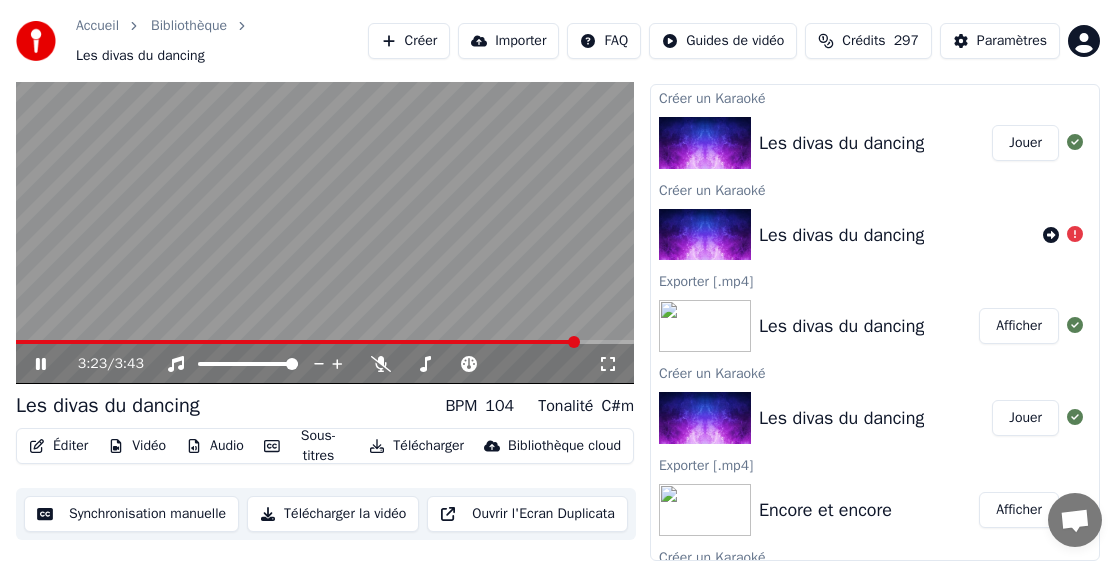 click on "Télécharger" at bounding box center [416, 446] 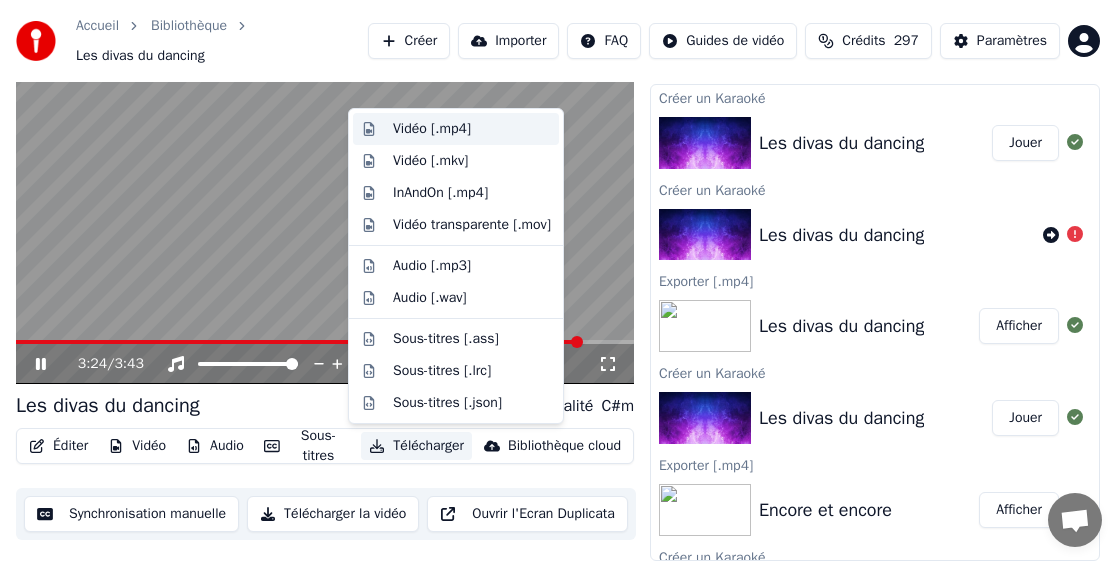 click on "Vidéo [.mp4]" at bounding box center [432, 129] 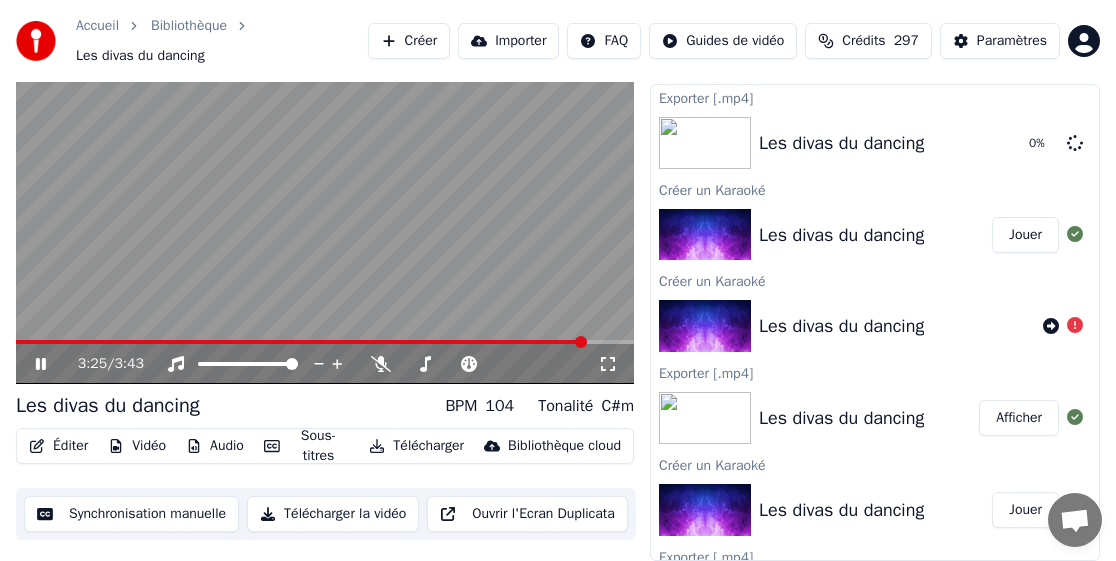 click 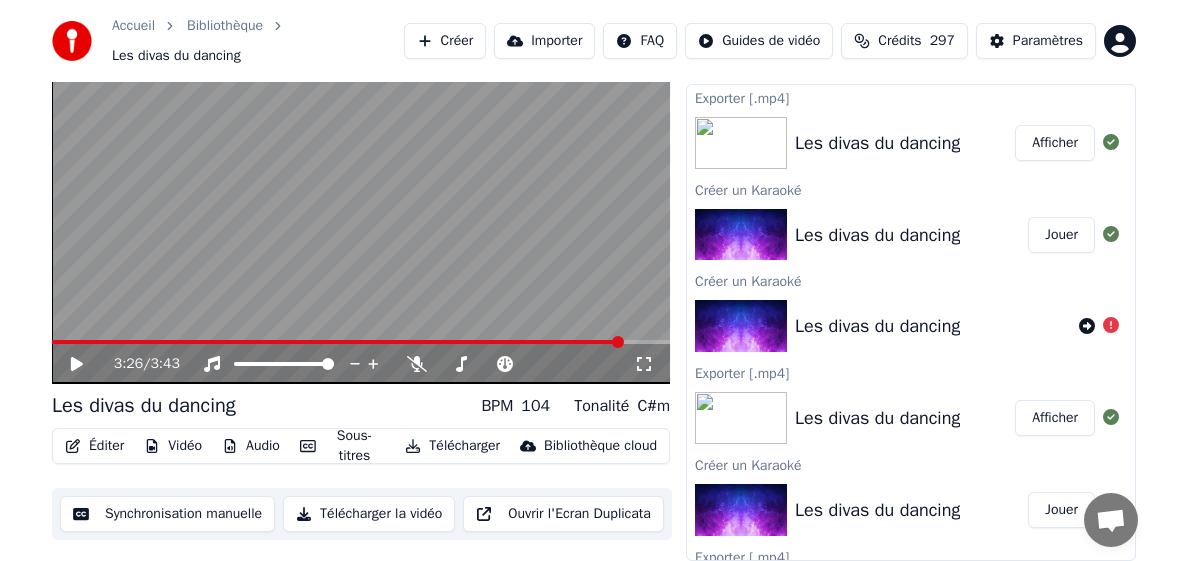 scroll, scrollTop: 36, scrollLeft: 0, axis: vertical 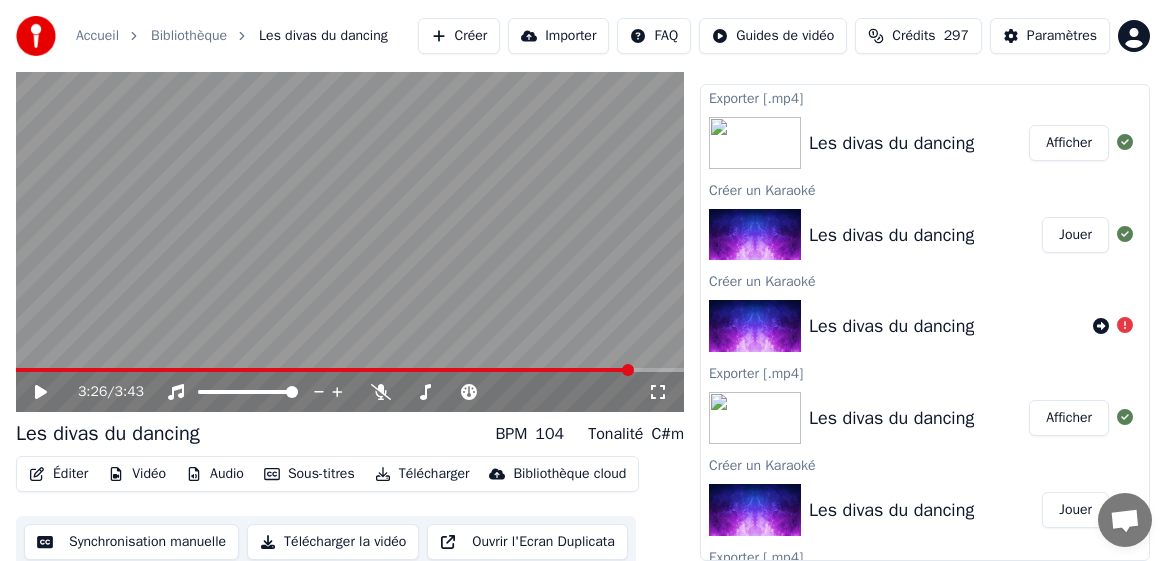 click on "Exporter [.mp4]" at bounding box center (925, 97) 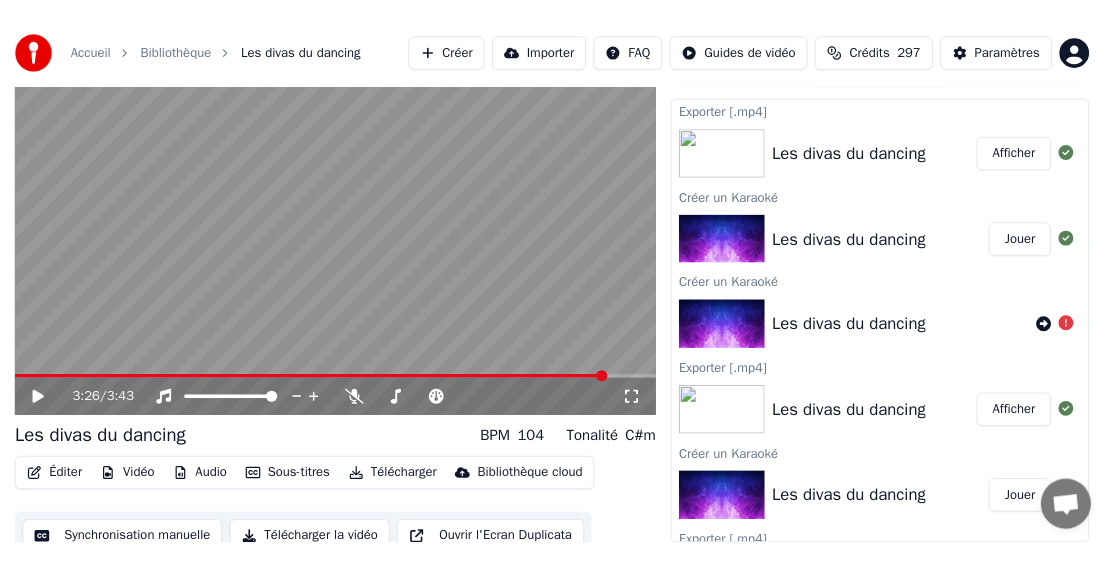 scroll, scrollTop: 0, scrollLeft: 0, axis: both 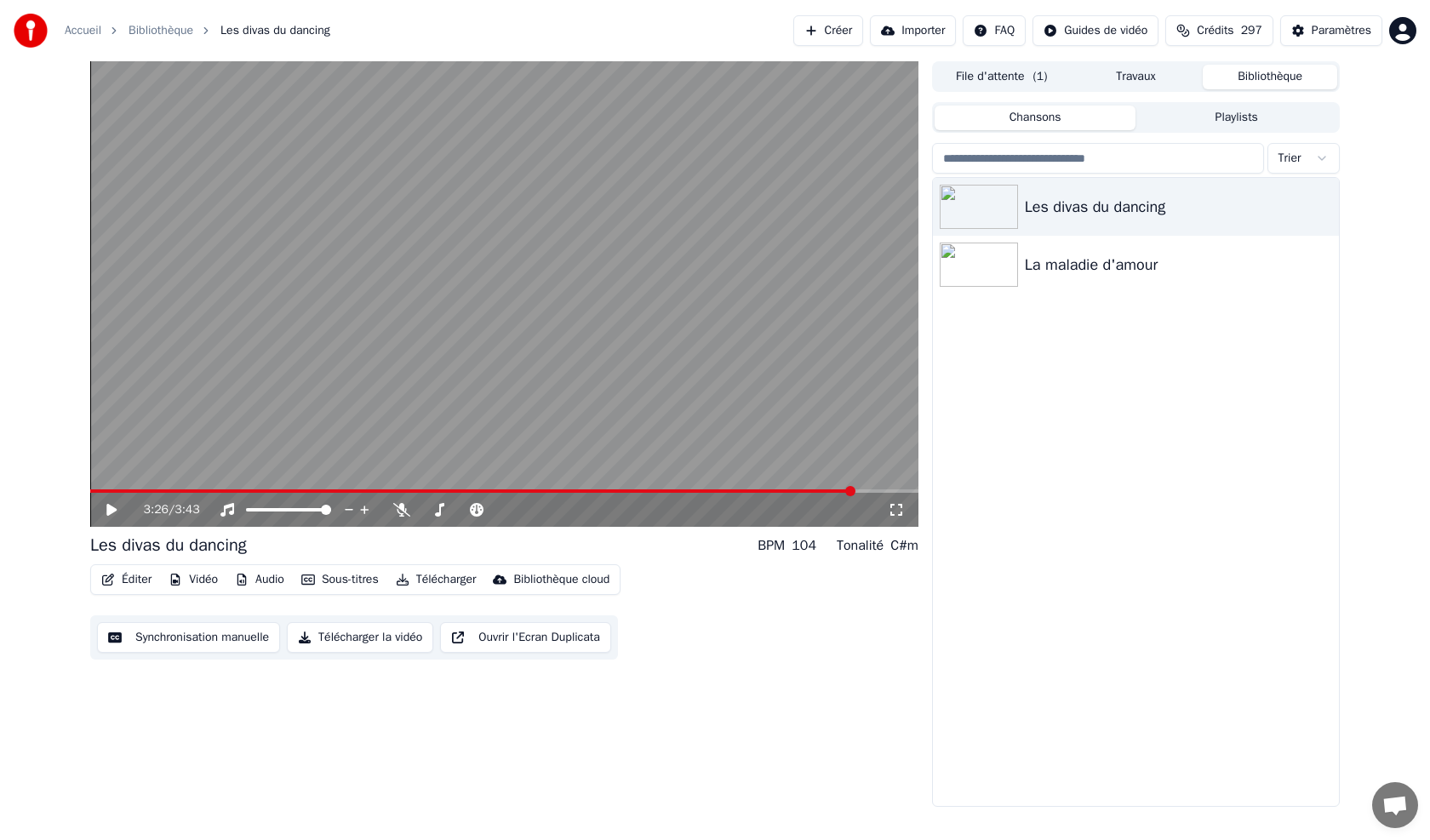 click on "Bibliothèque" at bounding box center (1270, 77) 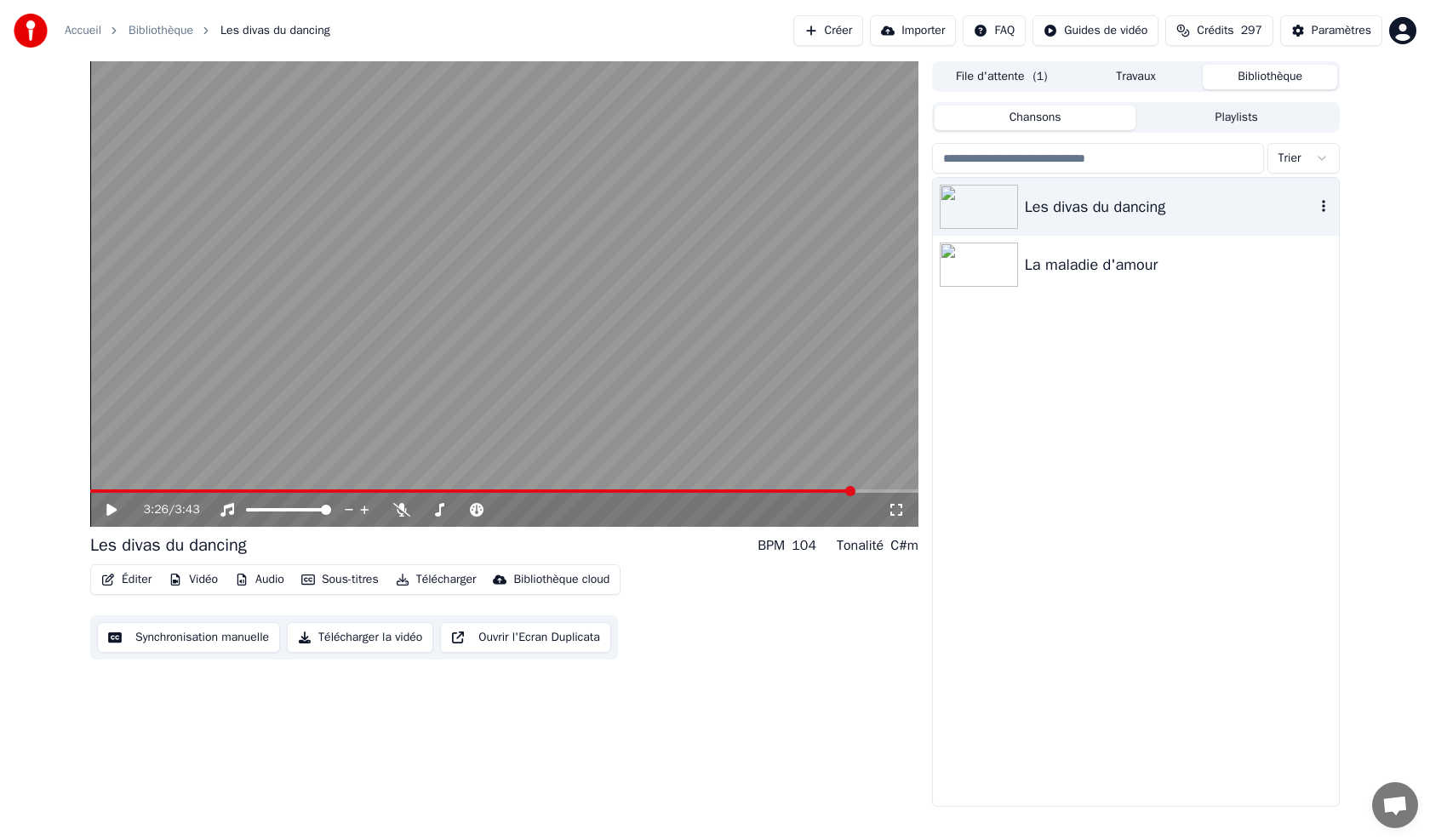 click 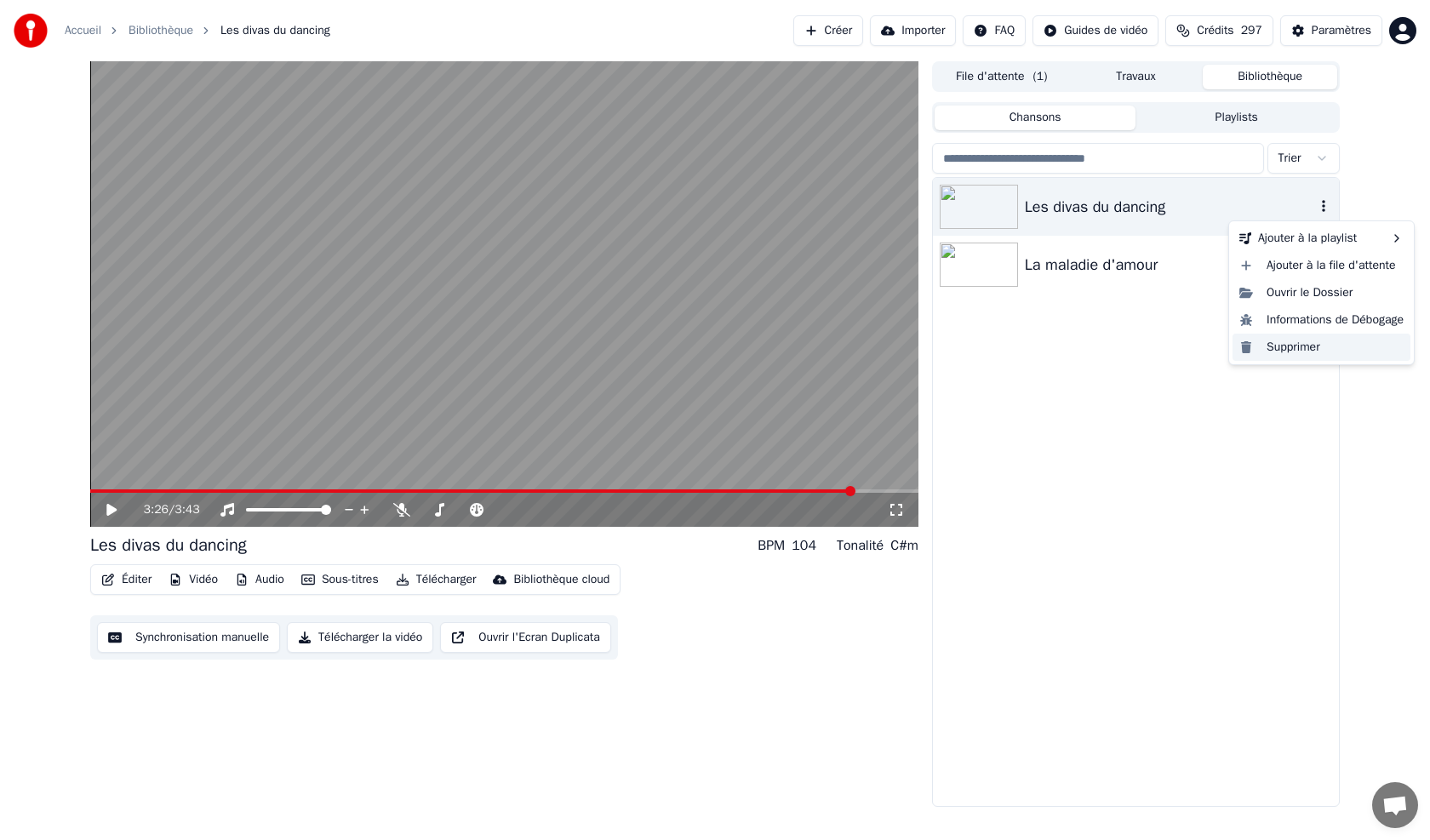 click on "Supprimer" at bounding box center [1321, 347] 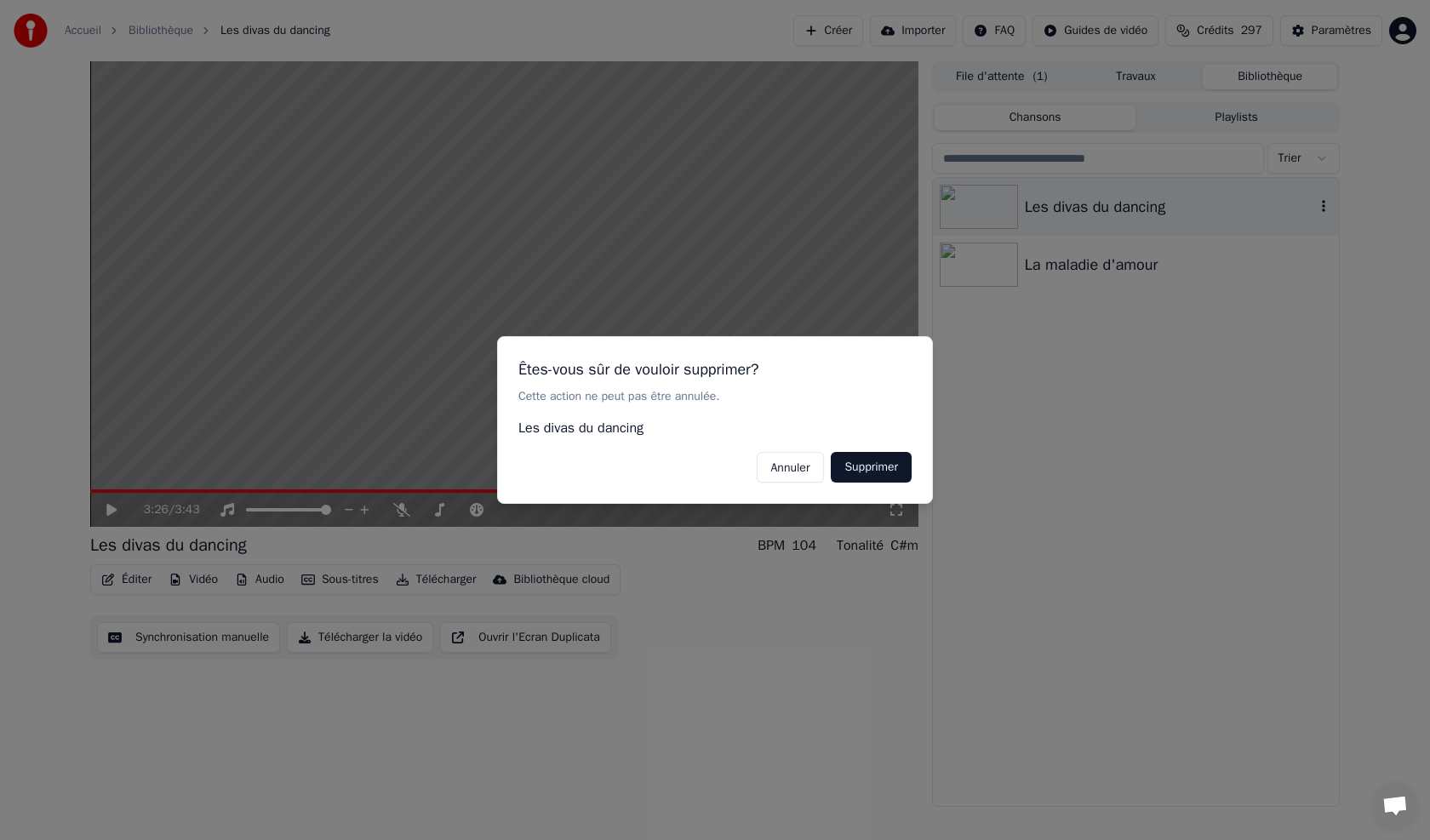 click on "Supprimer" at bounding box center (871, 467) 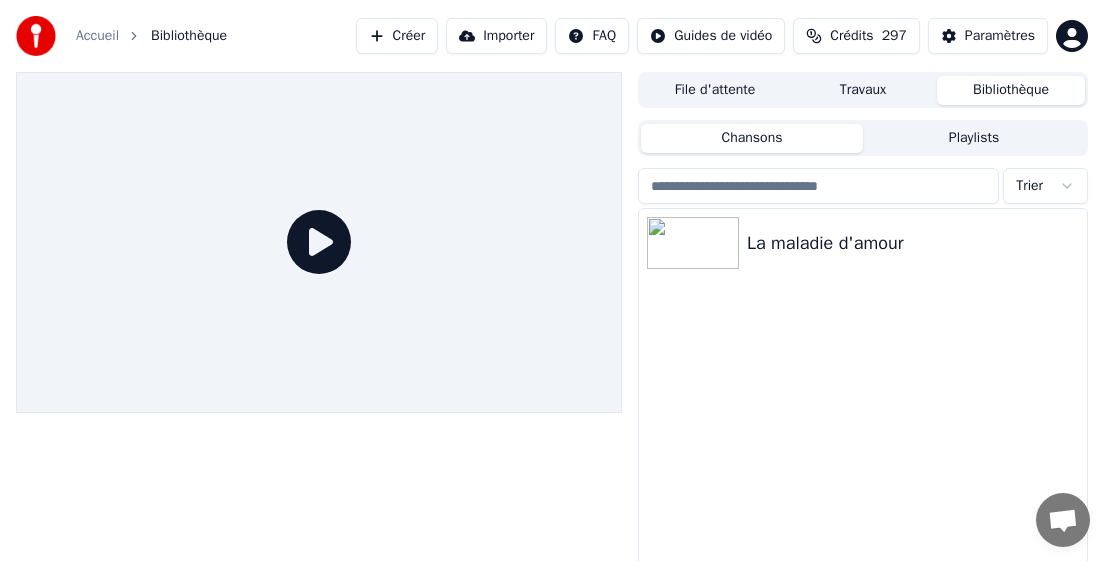 click on "297" at bounding box center (894, 36) 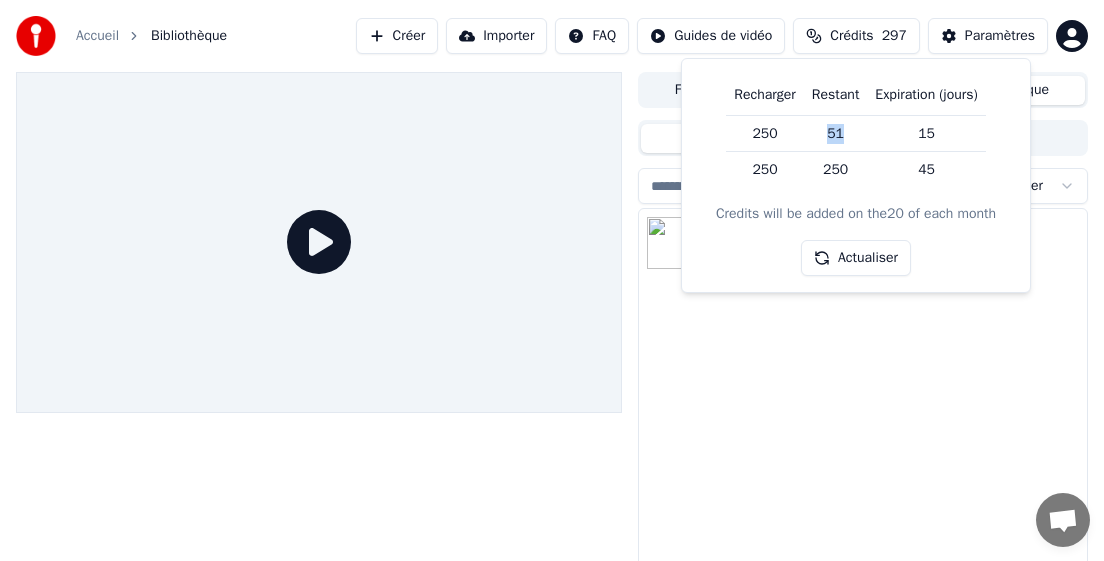 drag, startPoint x: 842, startPoint y: 137, endPoint x: 819, endPoint y: 139, distance: 23.086792 